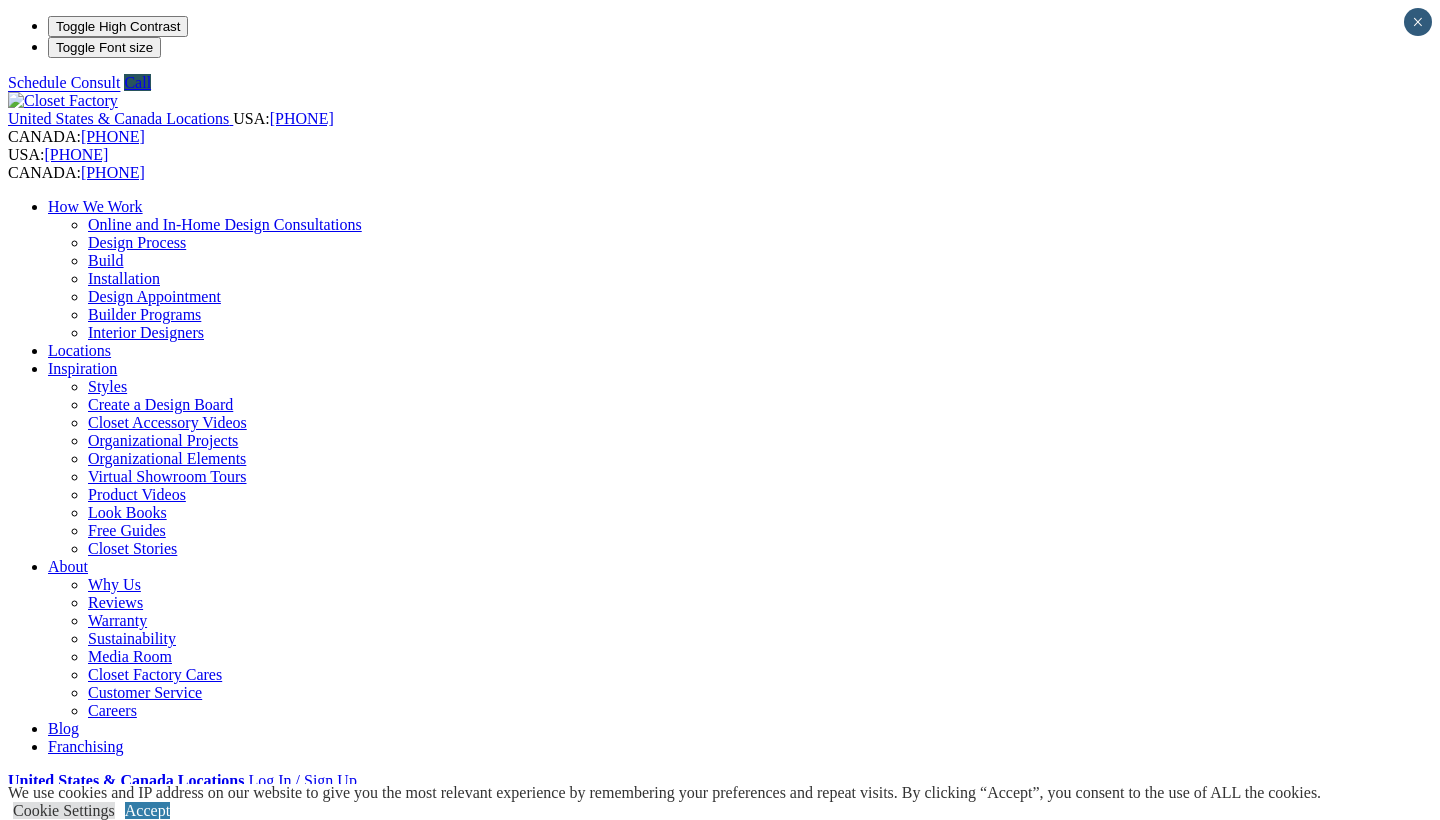 scroll, scrollTop: 0, scrollLeft: 0, axis: both 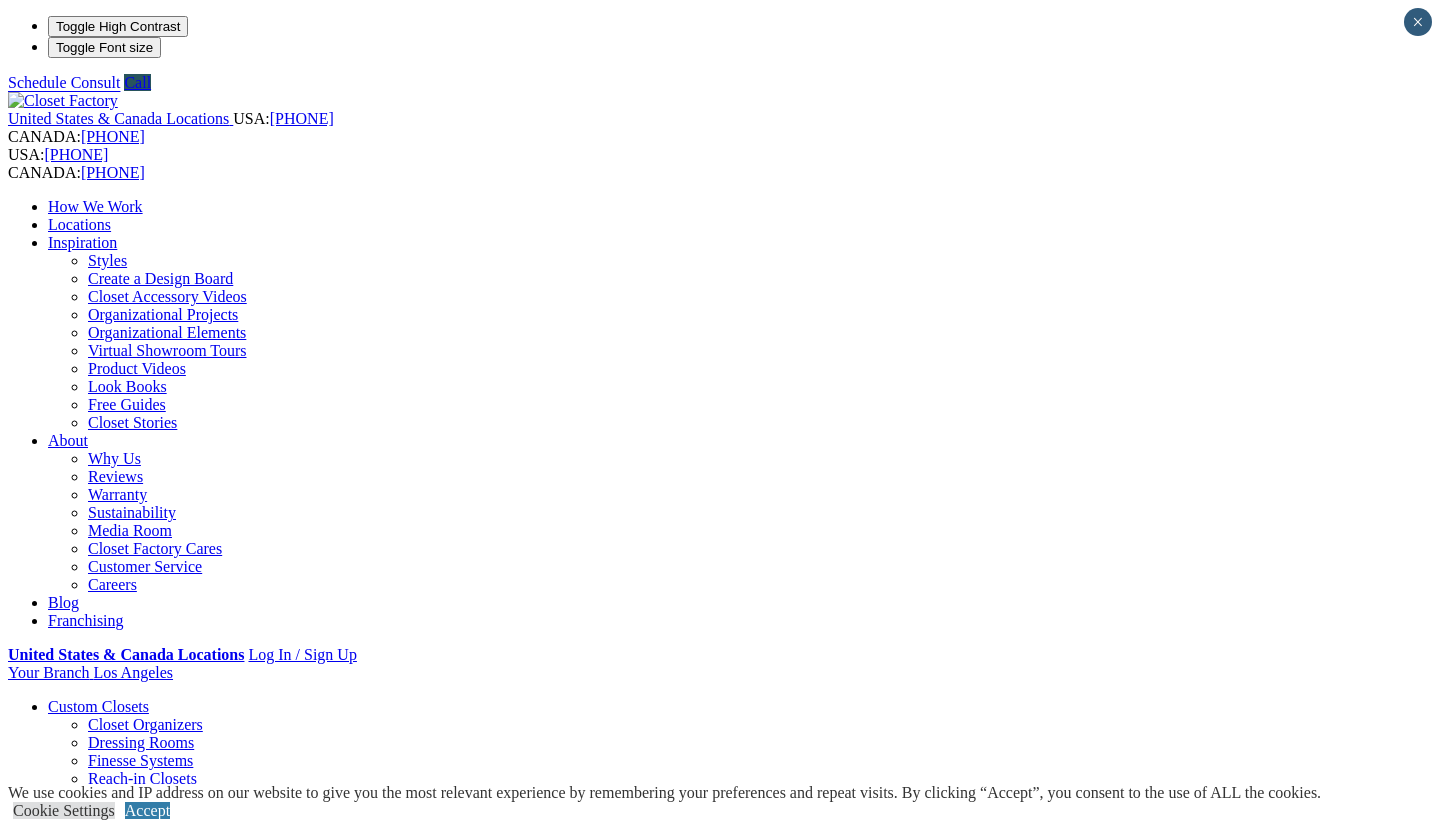 click on "CLOSE (X)" at bounding box center (46, 1717) 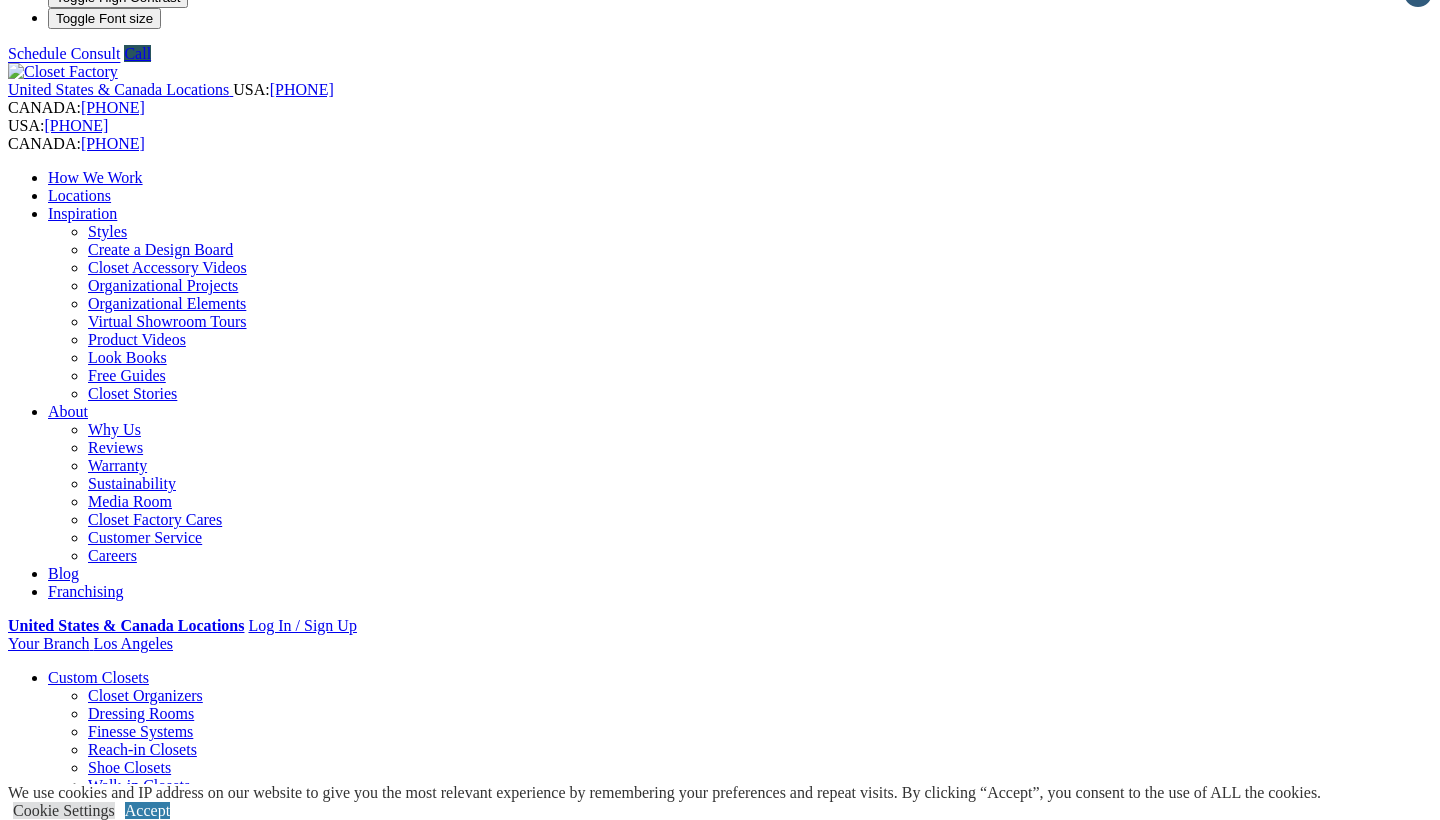 scroll, scrollTop: 0, scrollLeft: 0, axis: both 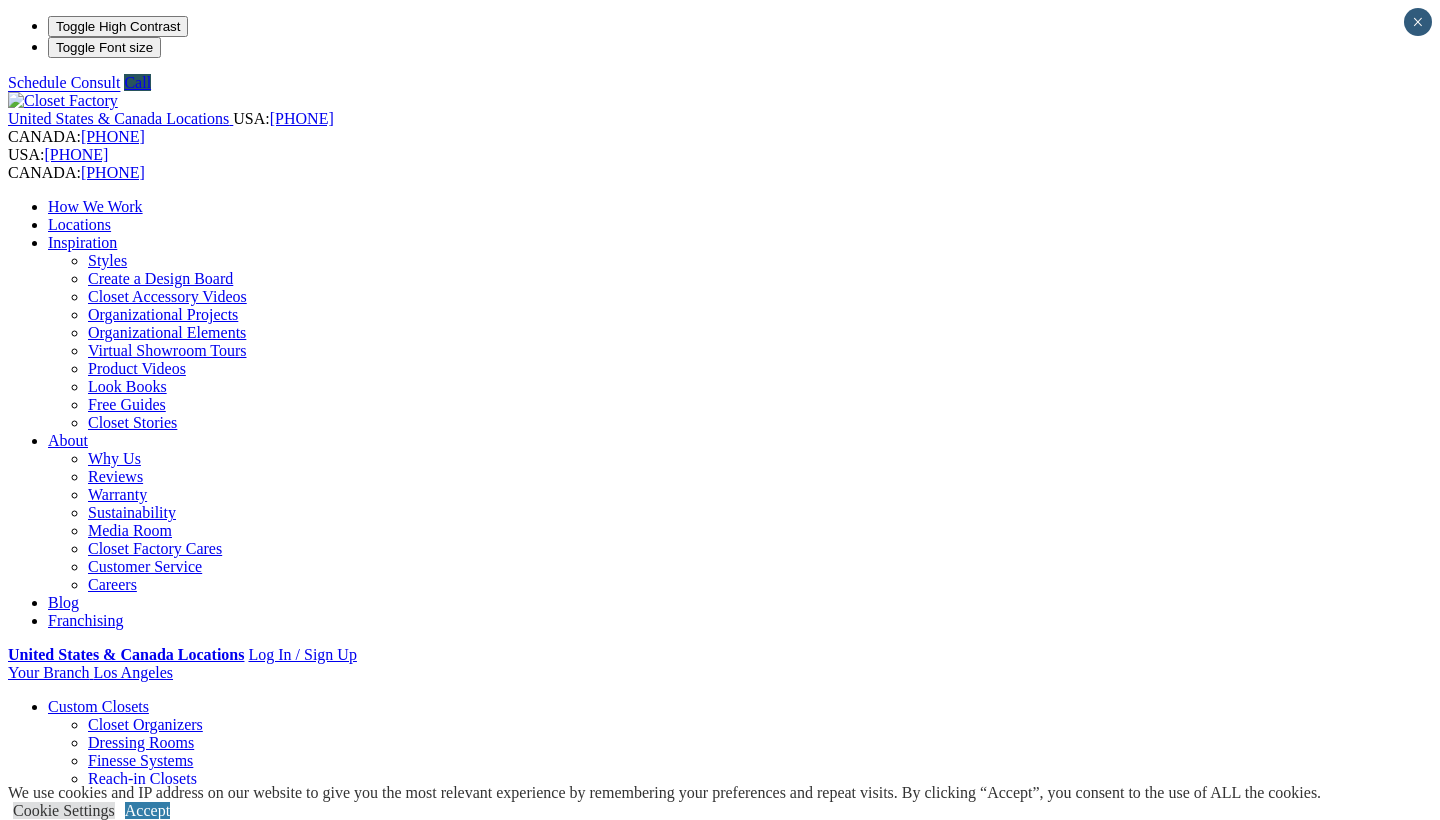 click on "Dressing Rooms" at bounding box center (141, 742) 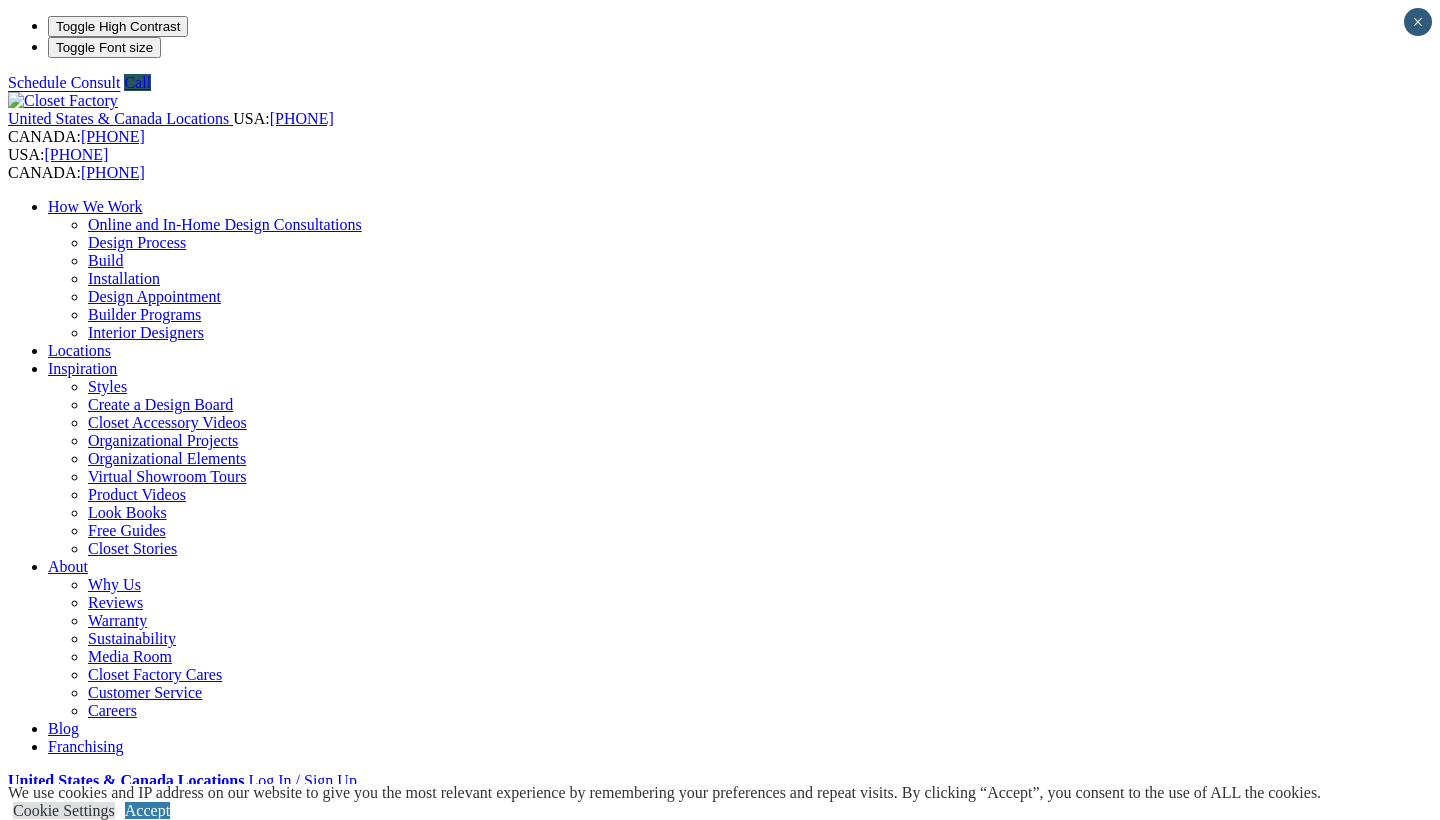 scroll, scrollTop: 0, scrollLeft: 0, axis: both 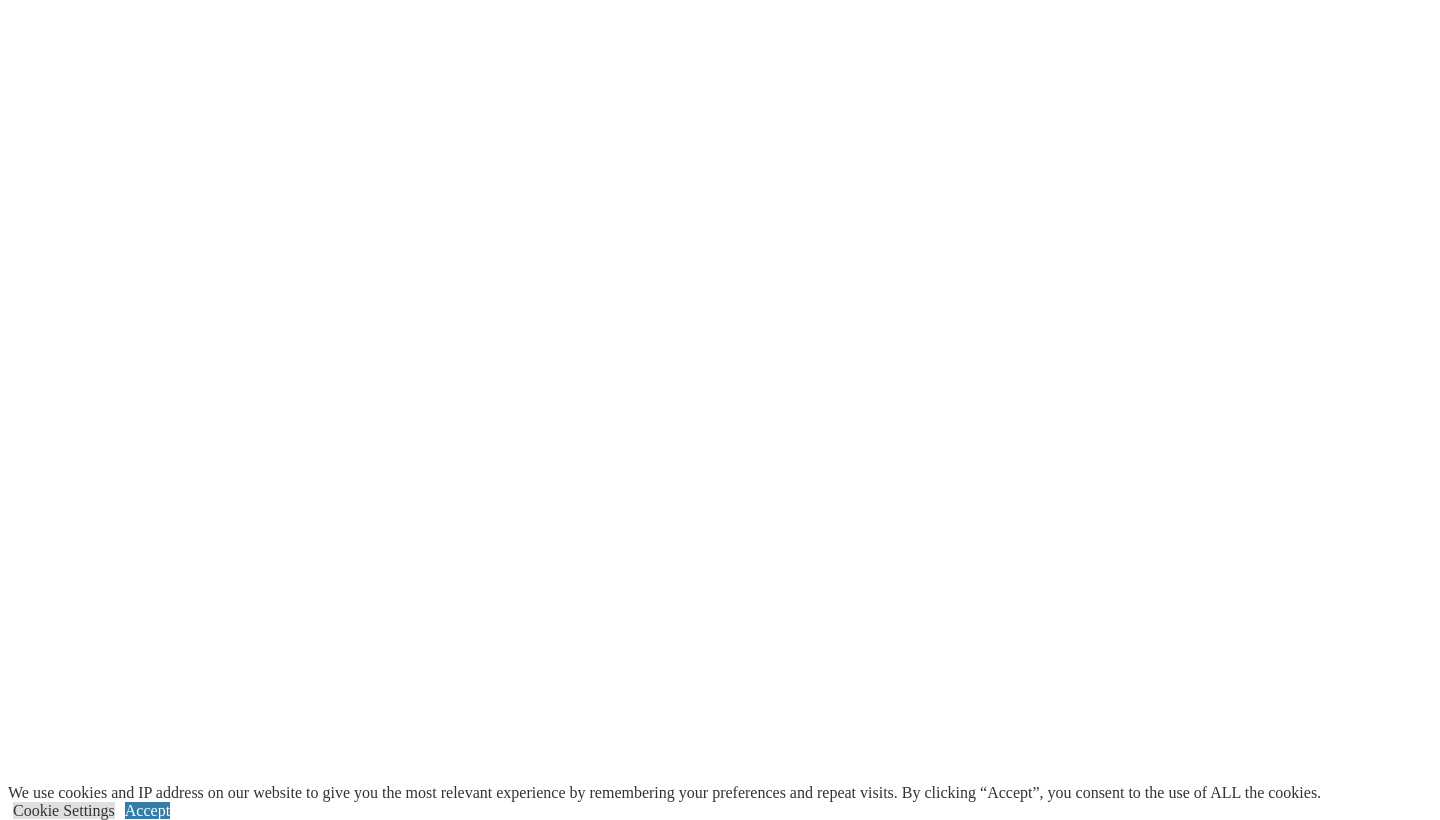 click on "next" at bounding box center (720, 1900) 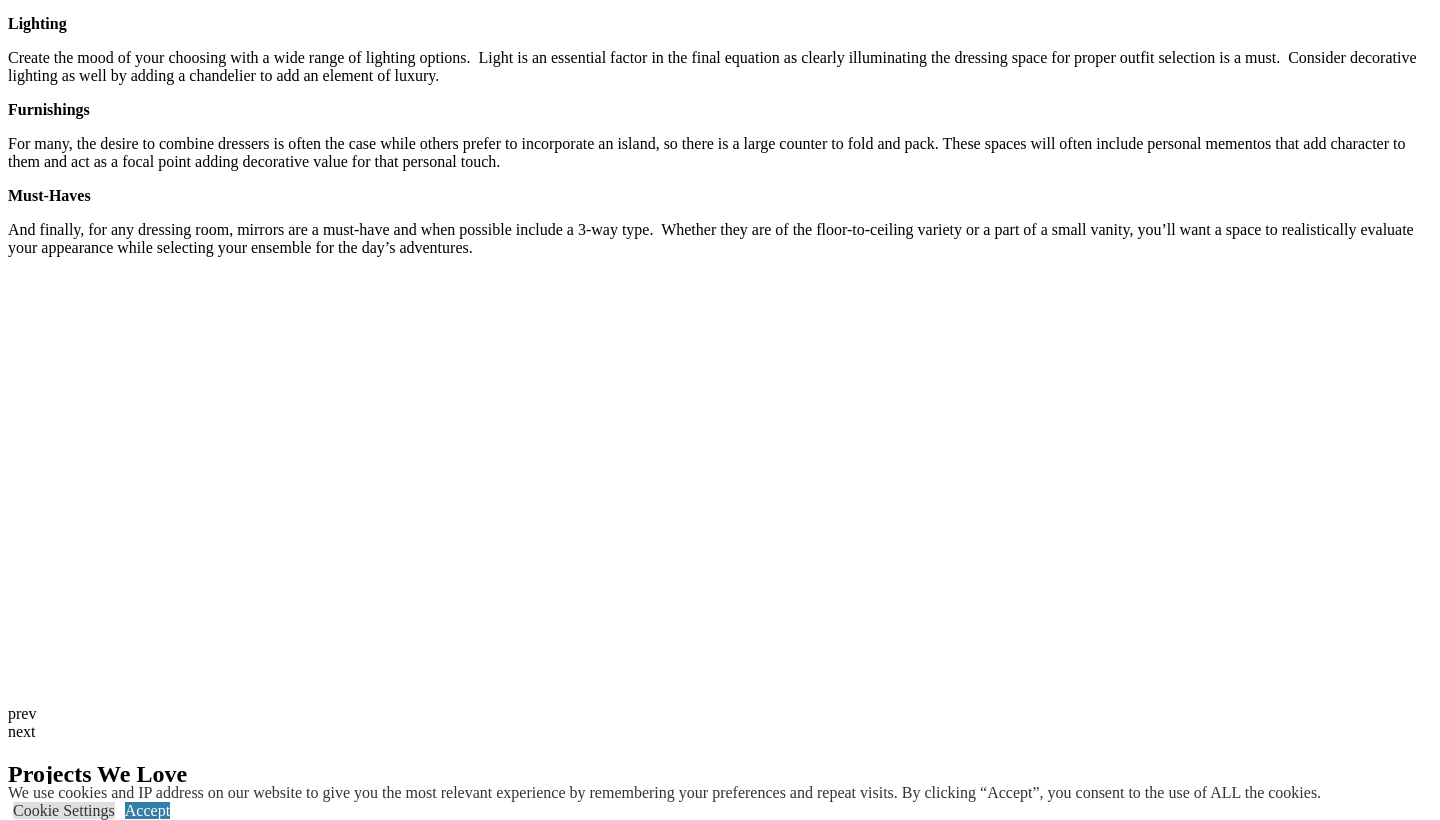 scroll, scrollTop: 3033, scrollLeft: 0, axis: vertical 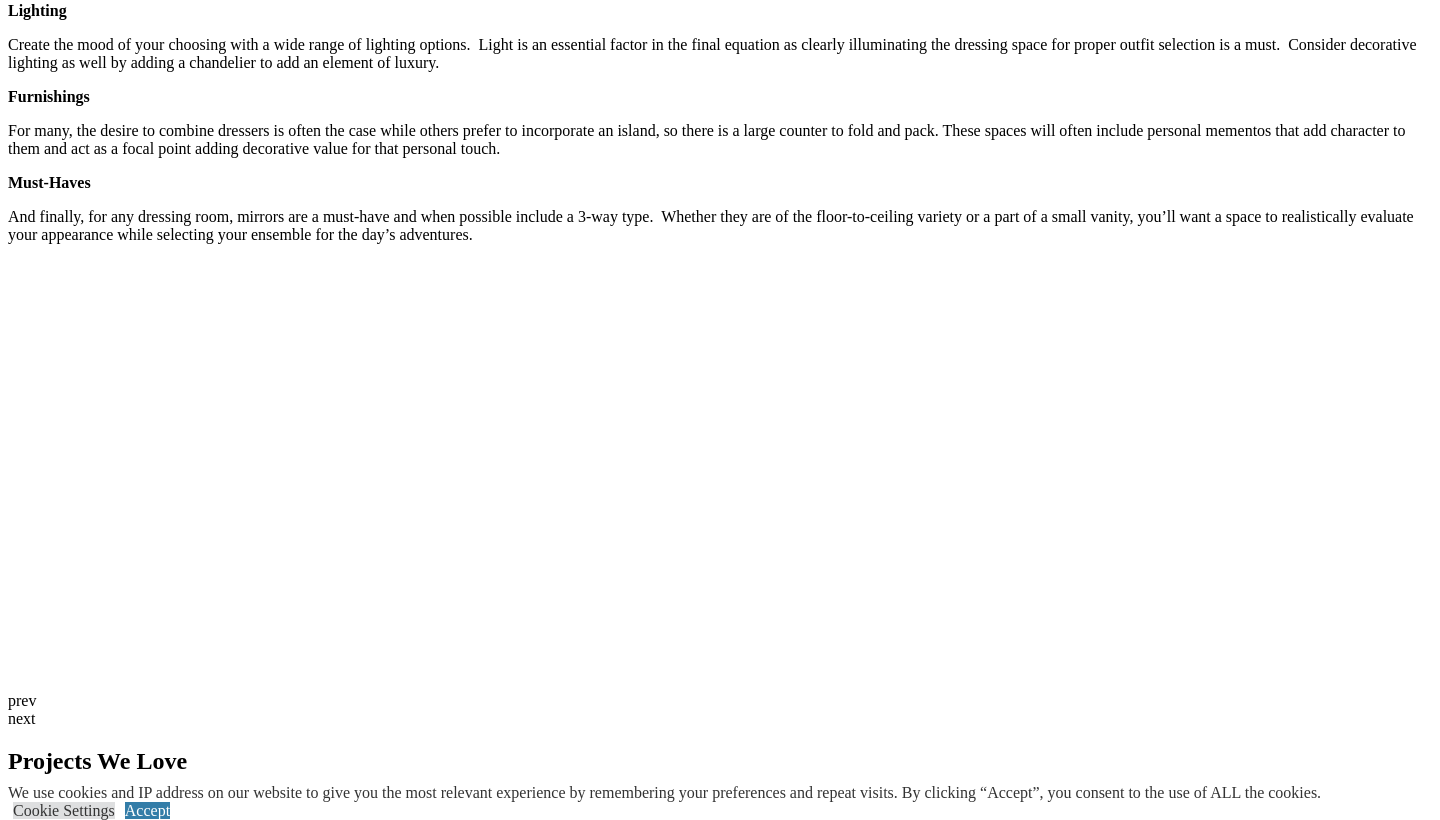 click at bounding box center [147, 3069] 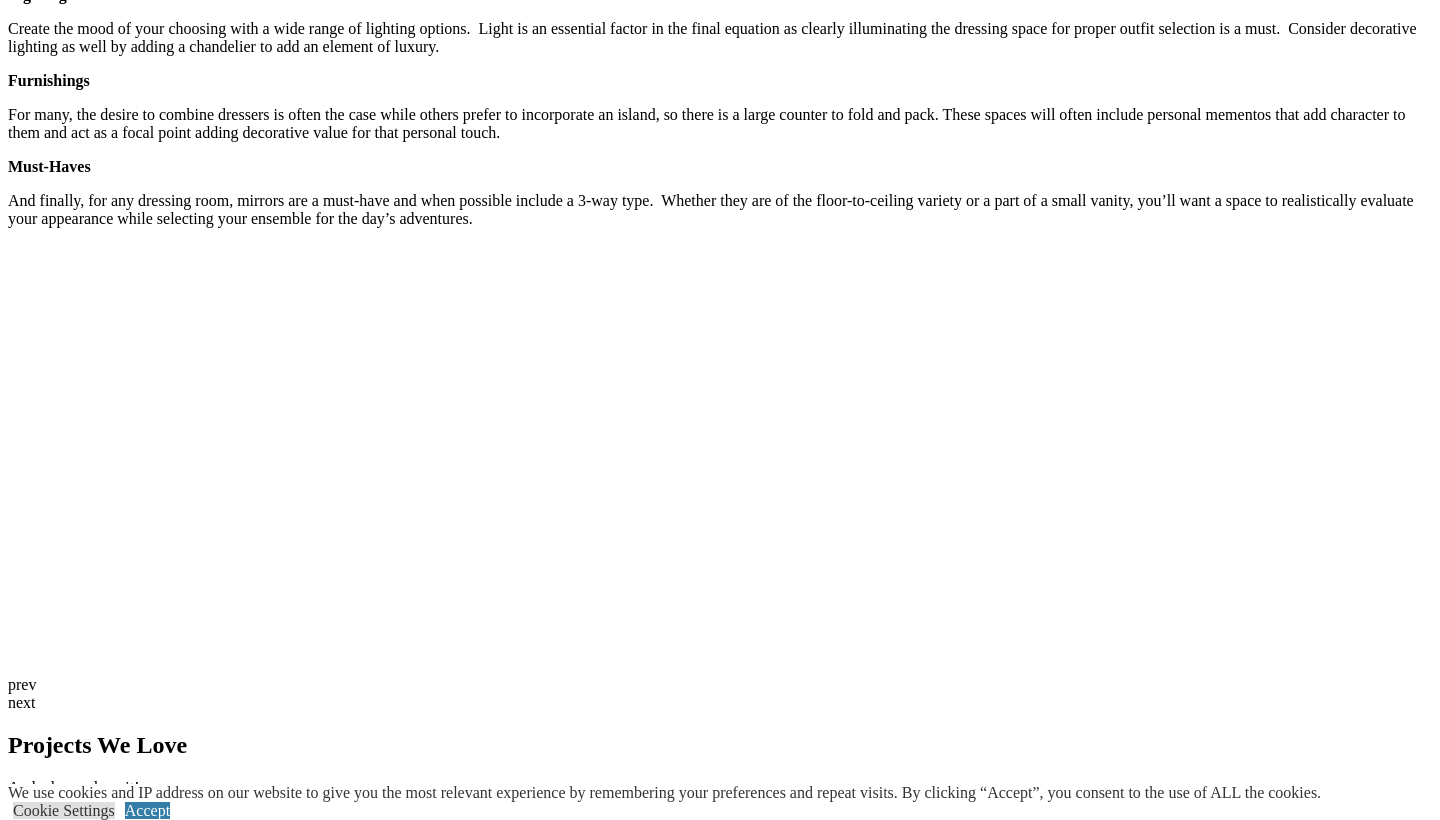 scroll, scrollTop: 3031, scrollLeft: 0, axis: vertical 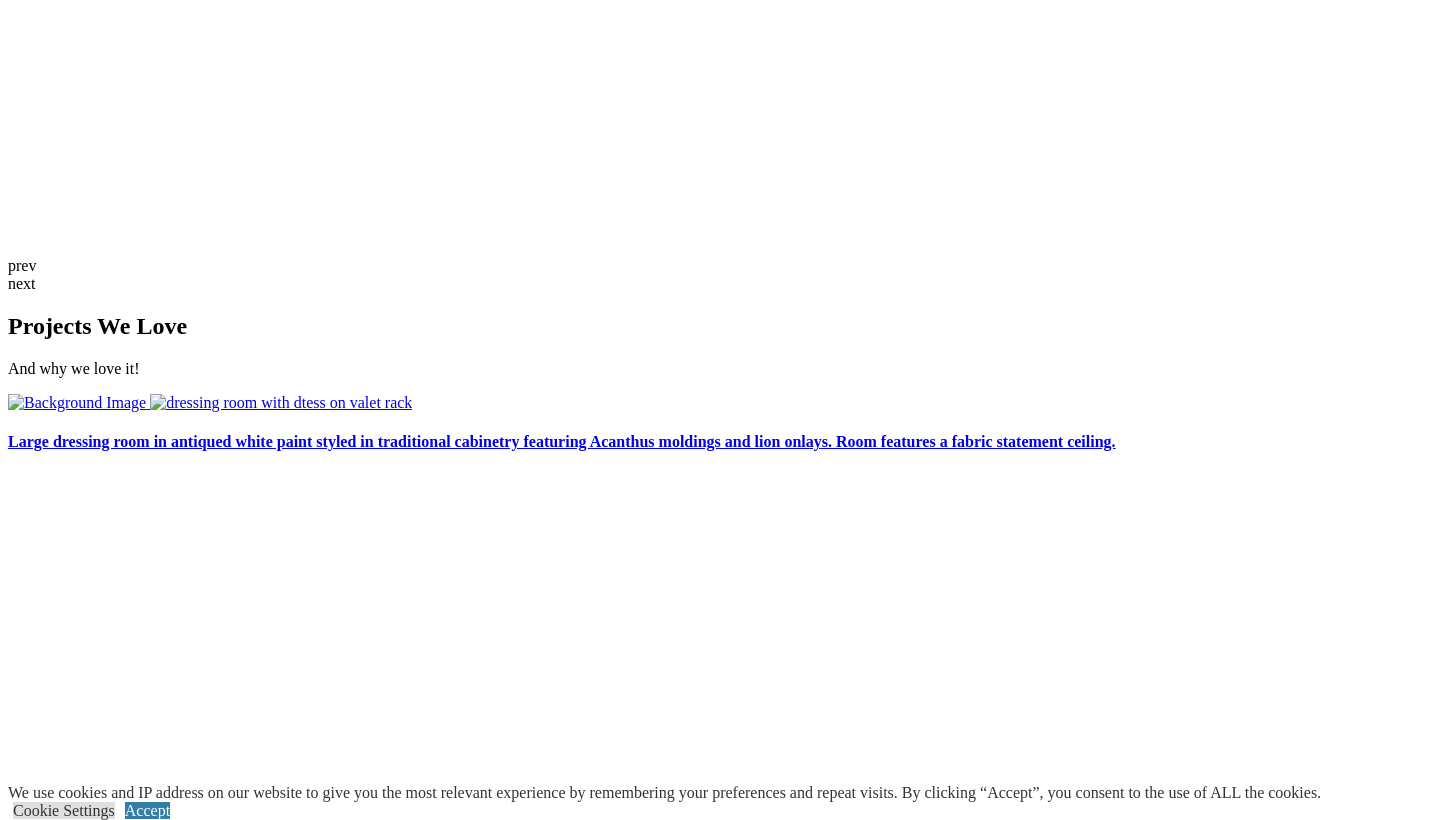 click on "Wardrobe Closets" at bounding box center [145, -2492] 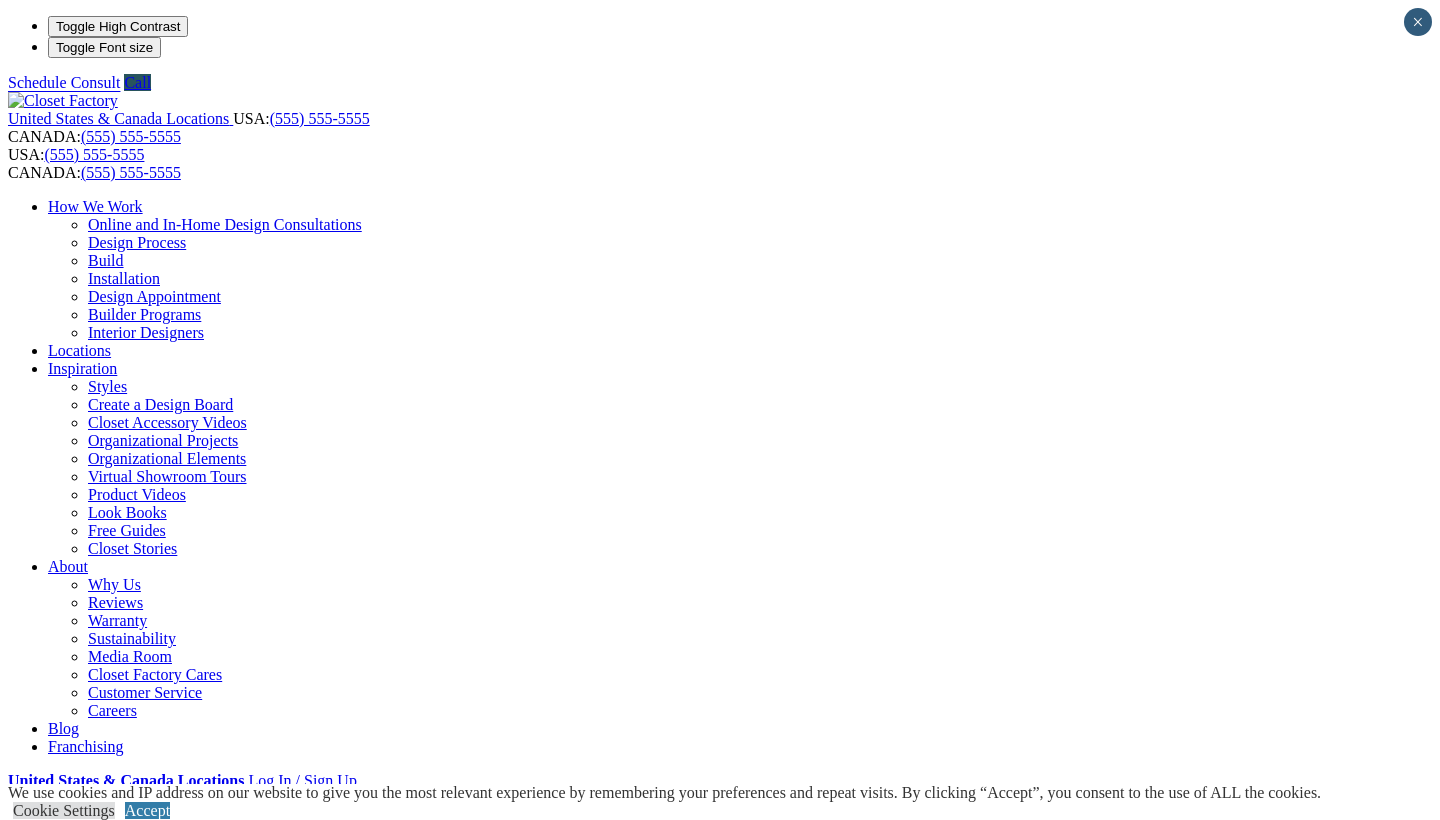 scroll, scrollTop: 0, scrollLeft: 0, axis: both 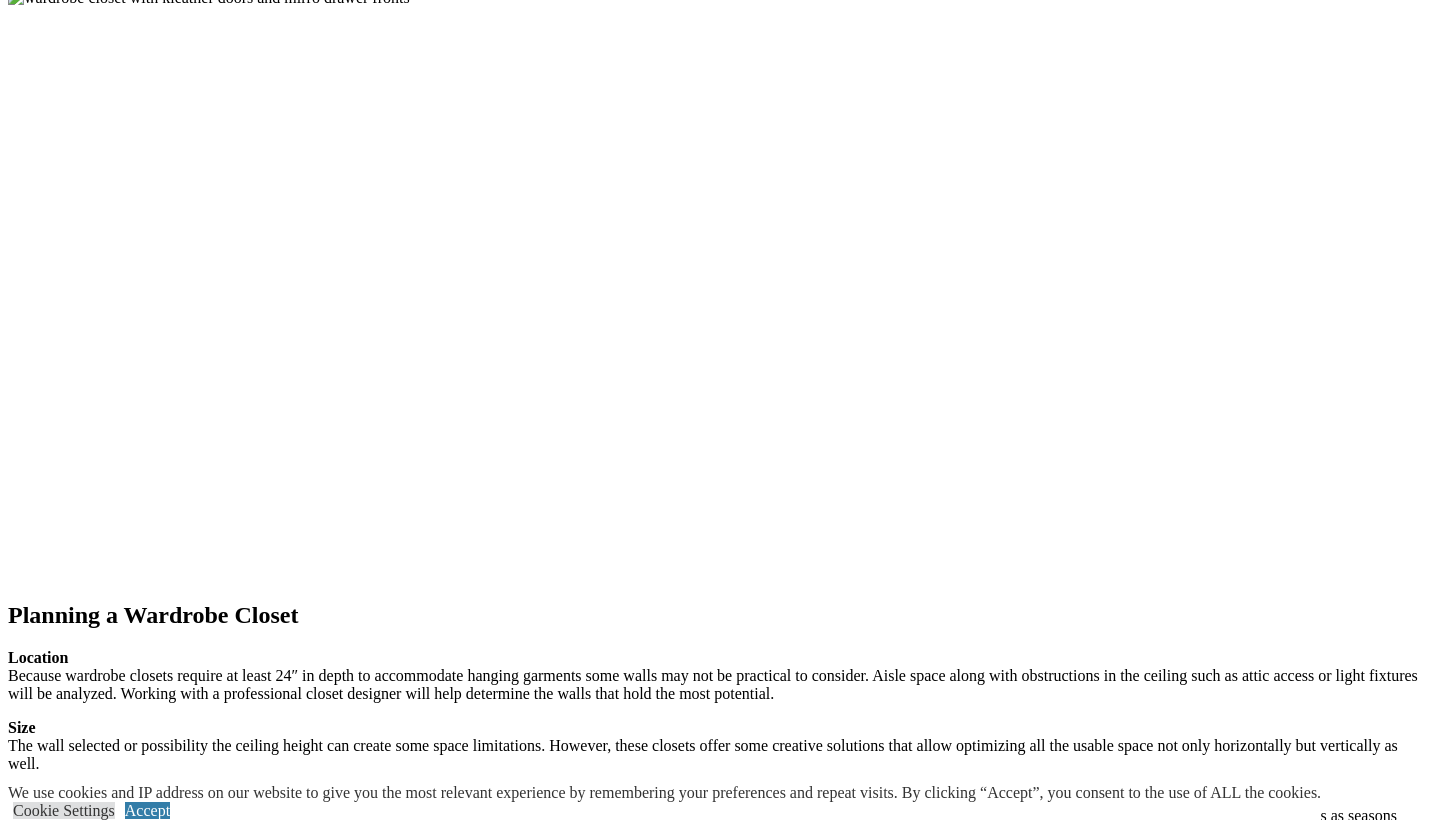 click on "next" at bounding box center (720, 1735) 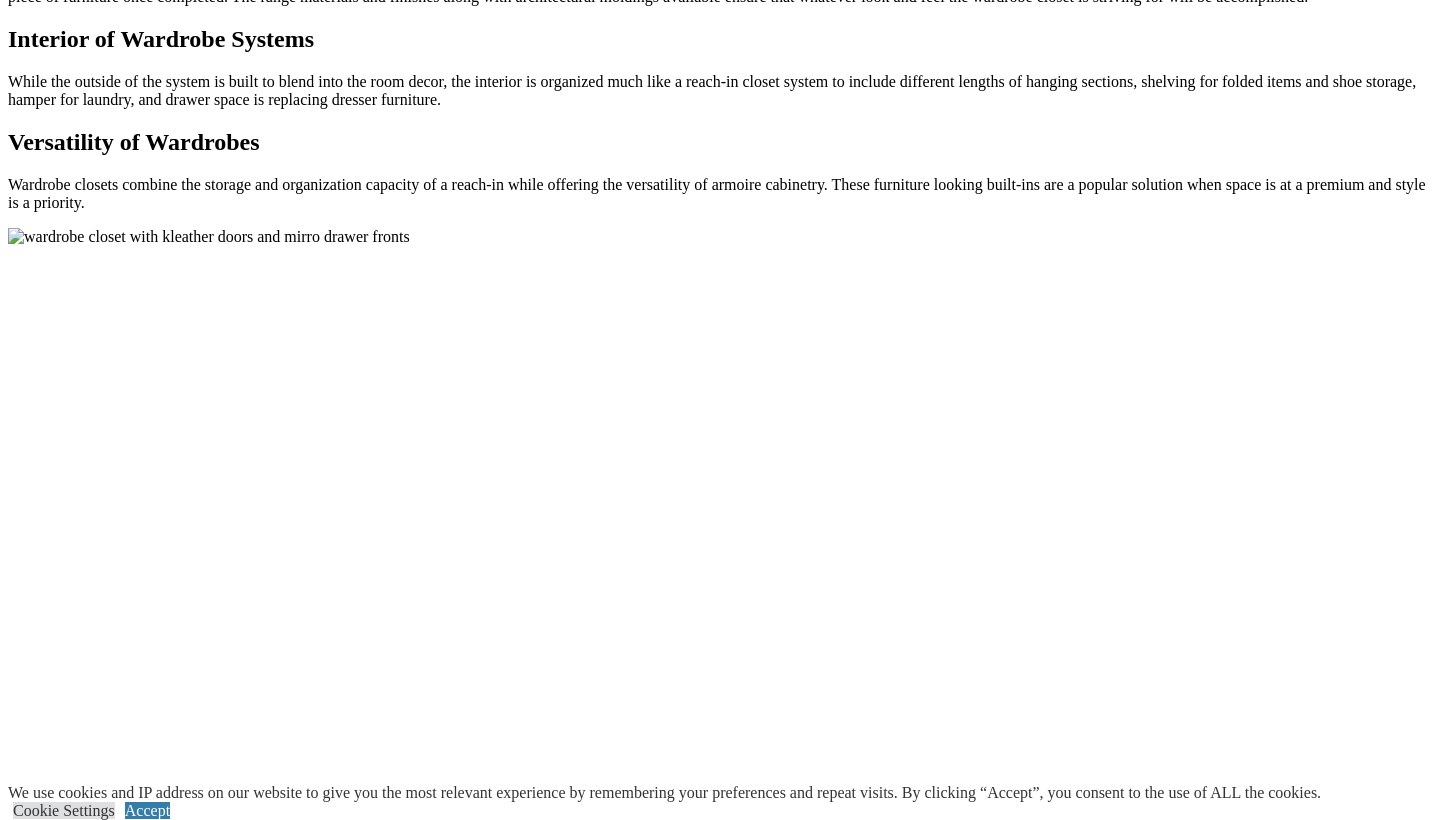 scroll, scrollTop: 1754, scrollLeft: 0, axis: vertical 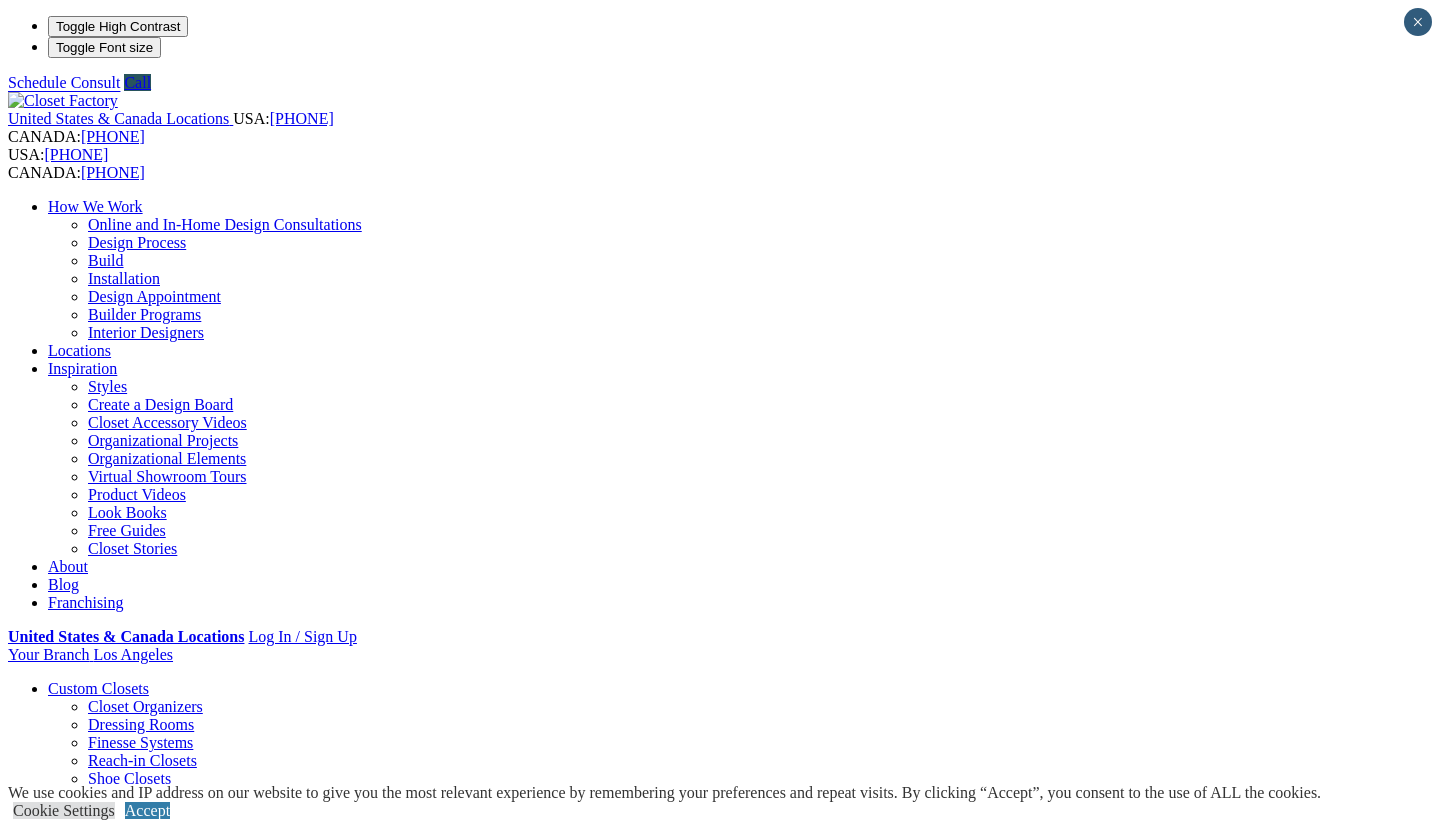 click on "Closet Accessory Videos" at bounding box center (167, 422) 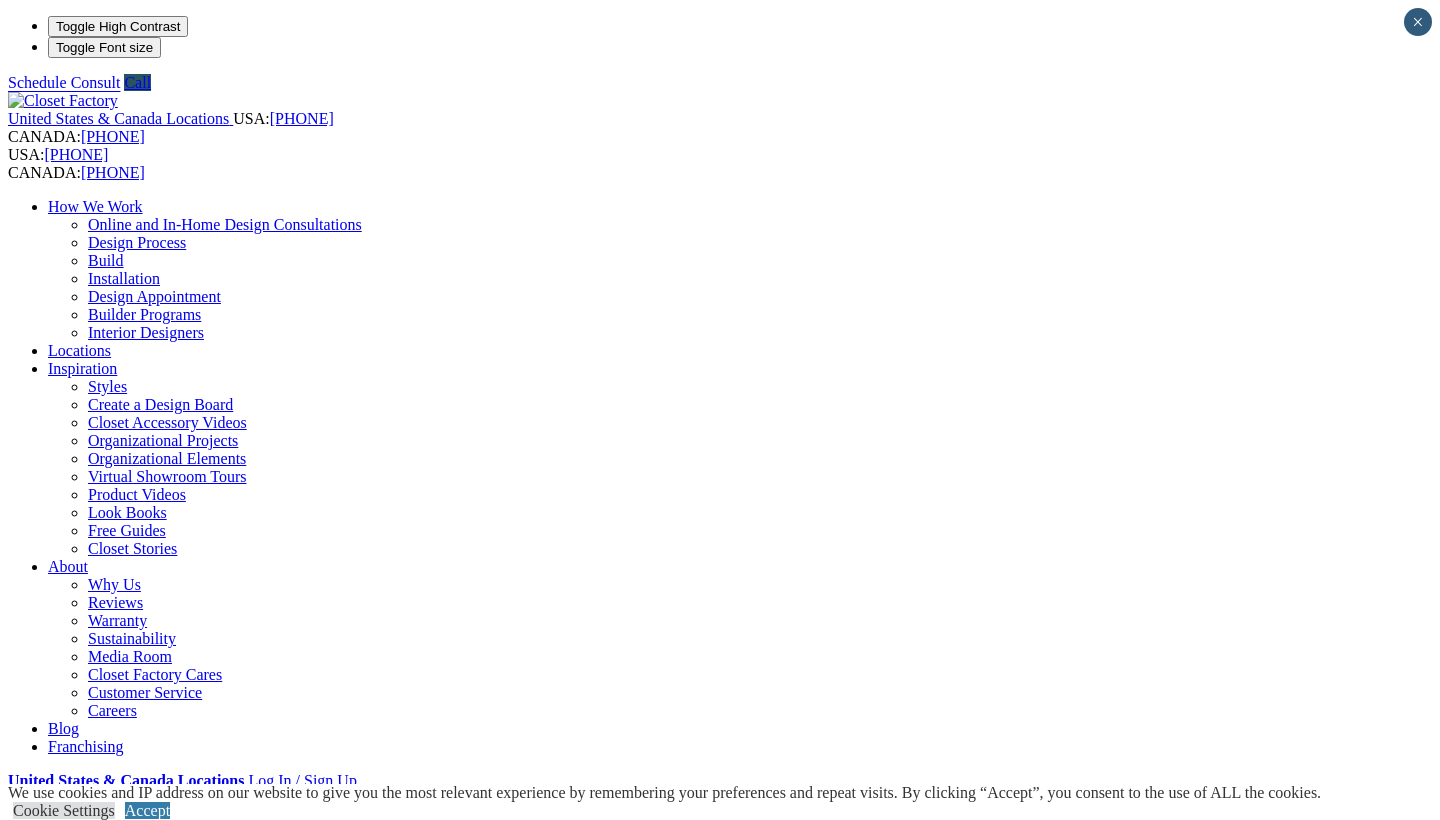scroll, scrollTop: 0, scrollLeft: 0, axis: both 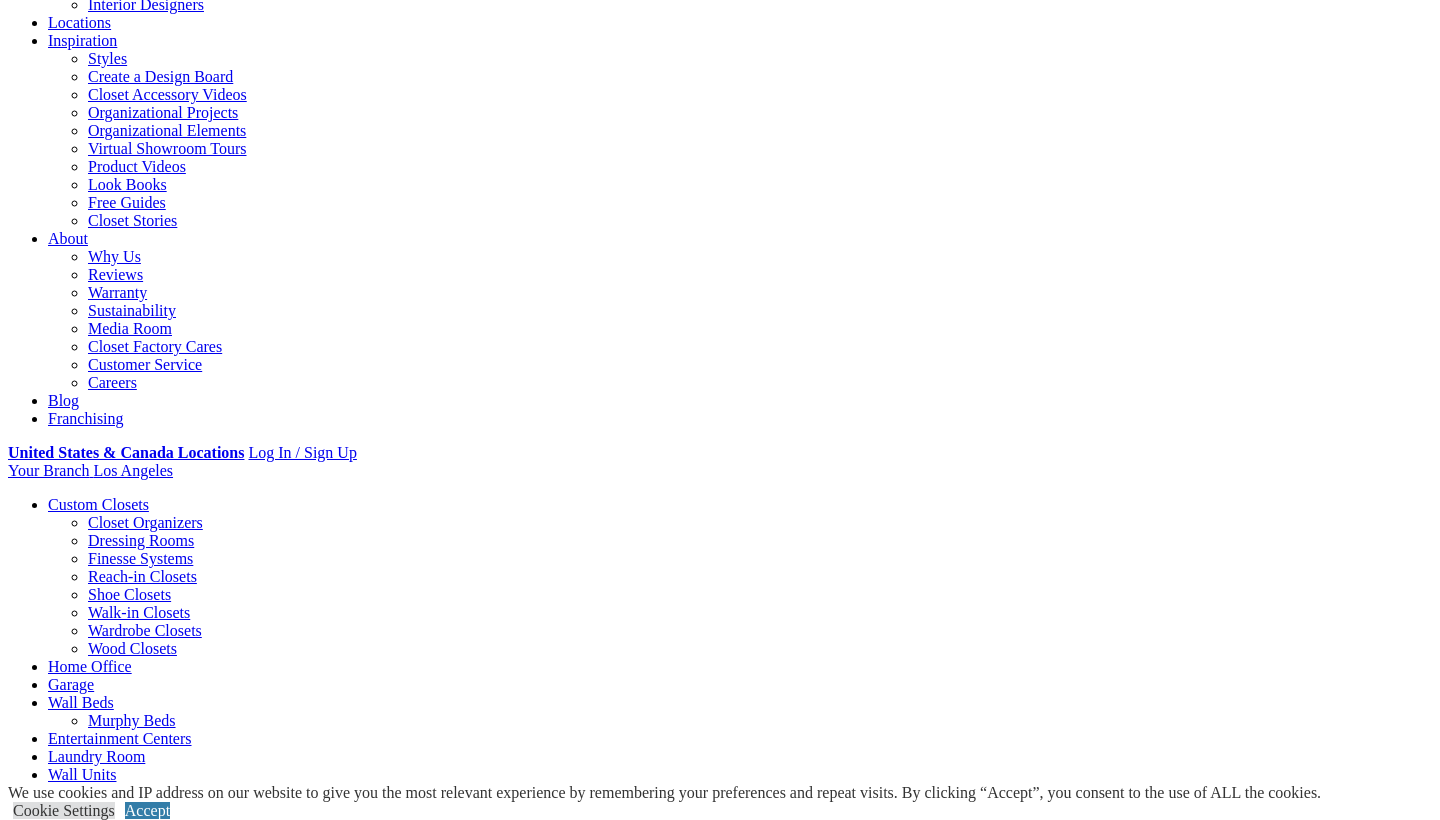 click at bounding box center (1508, 2960) 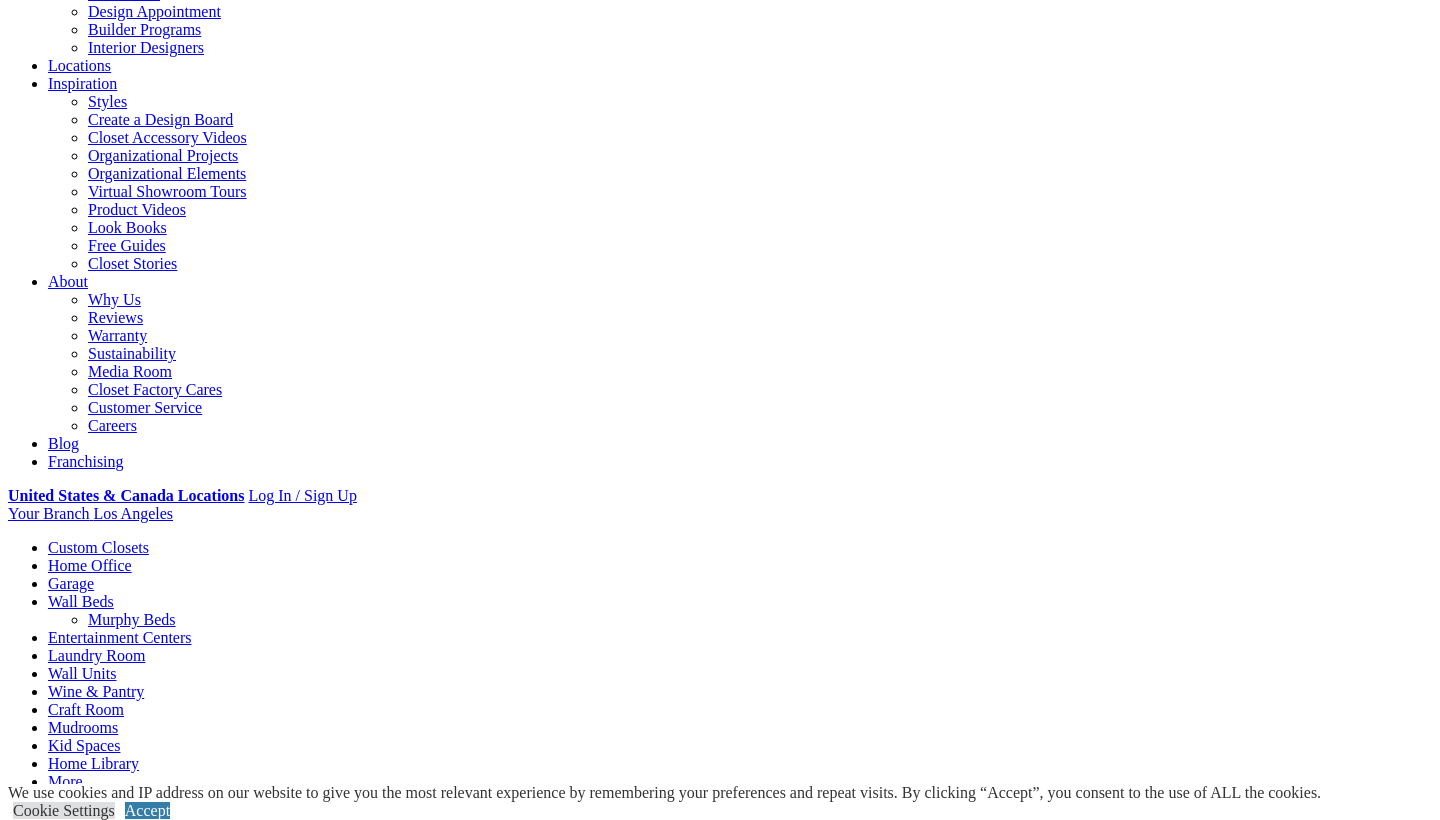 scroll, scrollTop: 289, scrollLeft: 0, axis: vertical 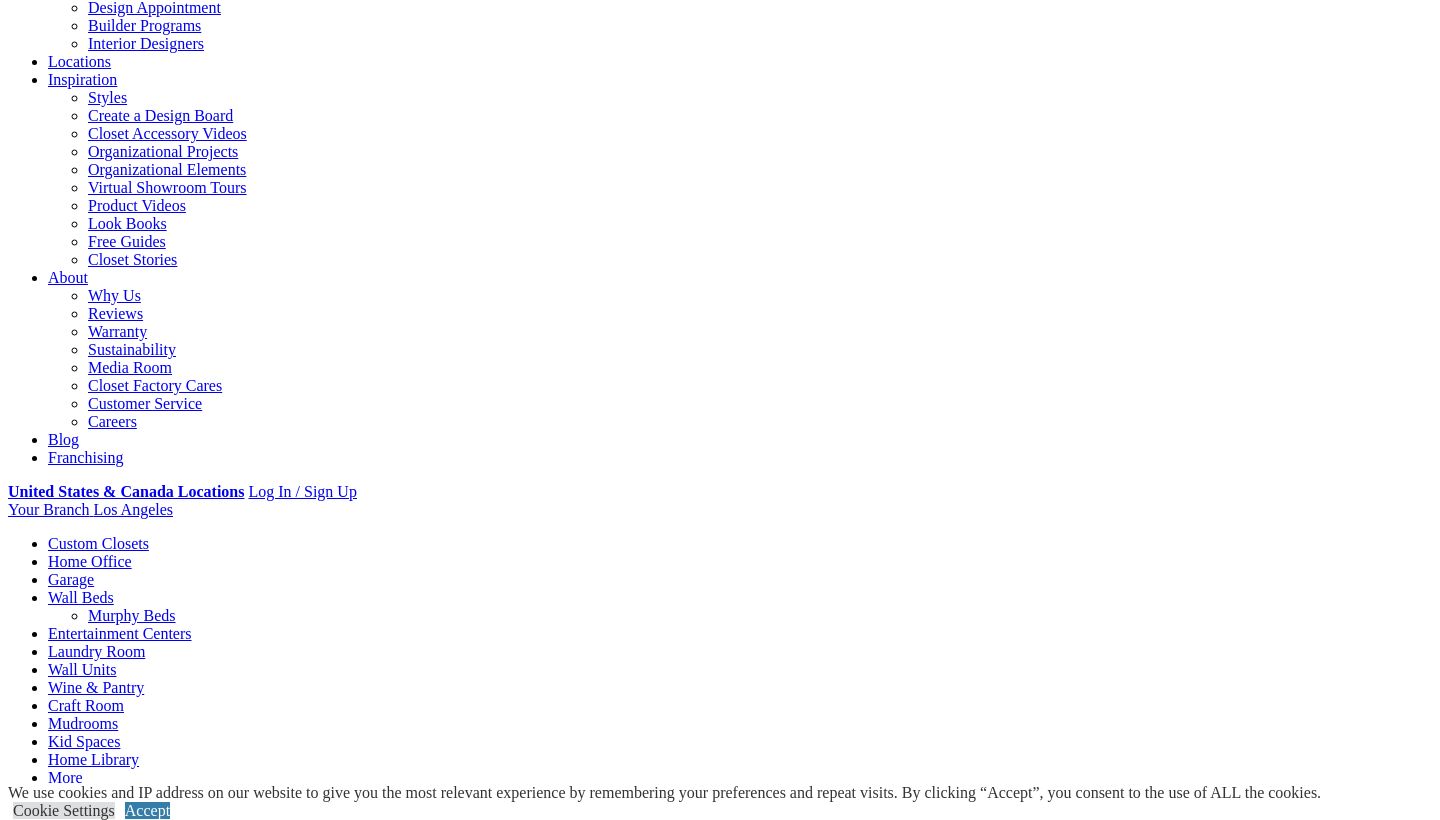click at bounding box center [1508, 3436] 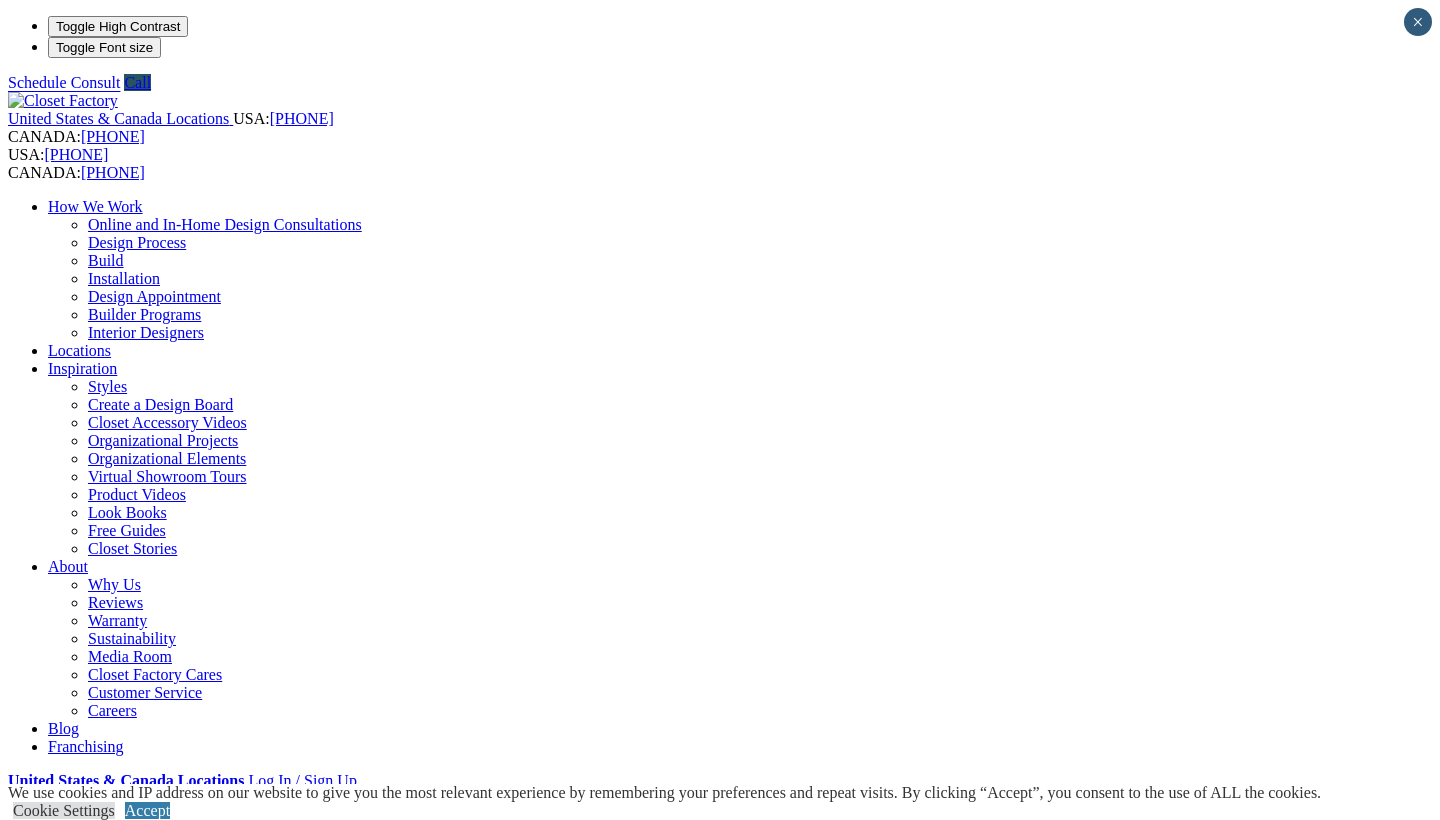 scroll, scrollTop: 0, scrollLeft: 0, axis: both 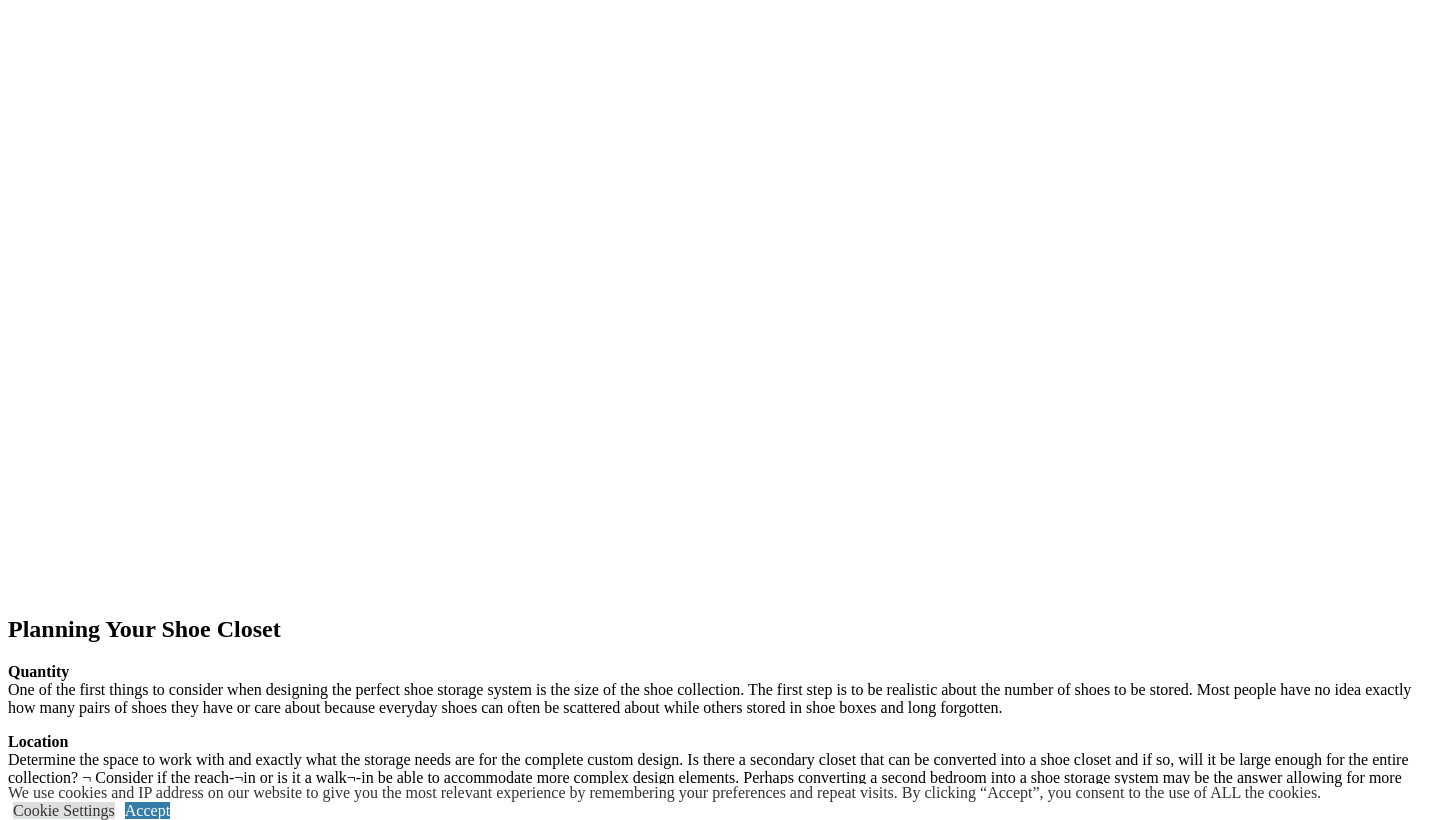 click at bounding box center [-1290, 1516] 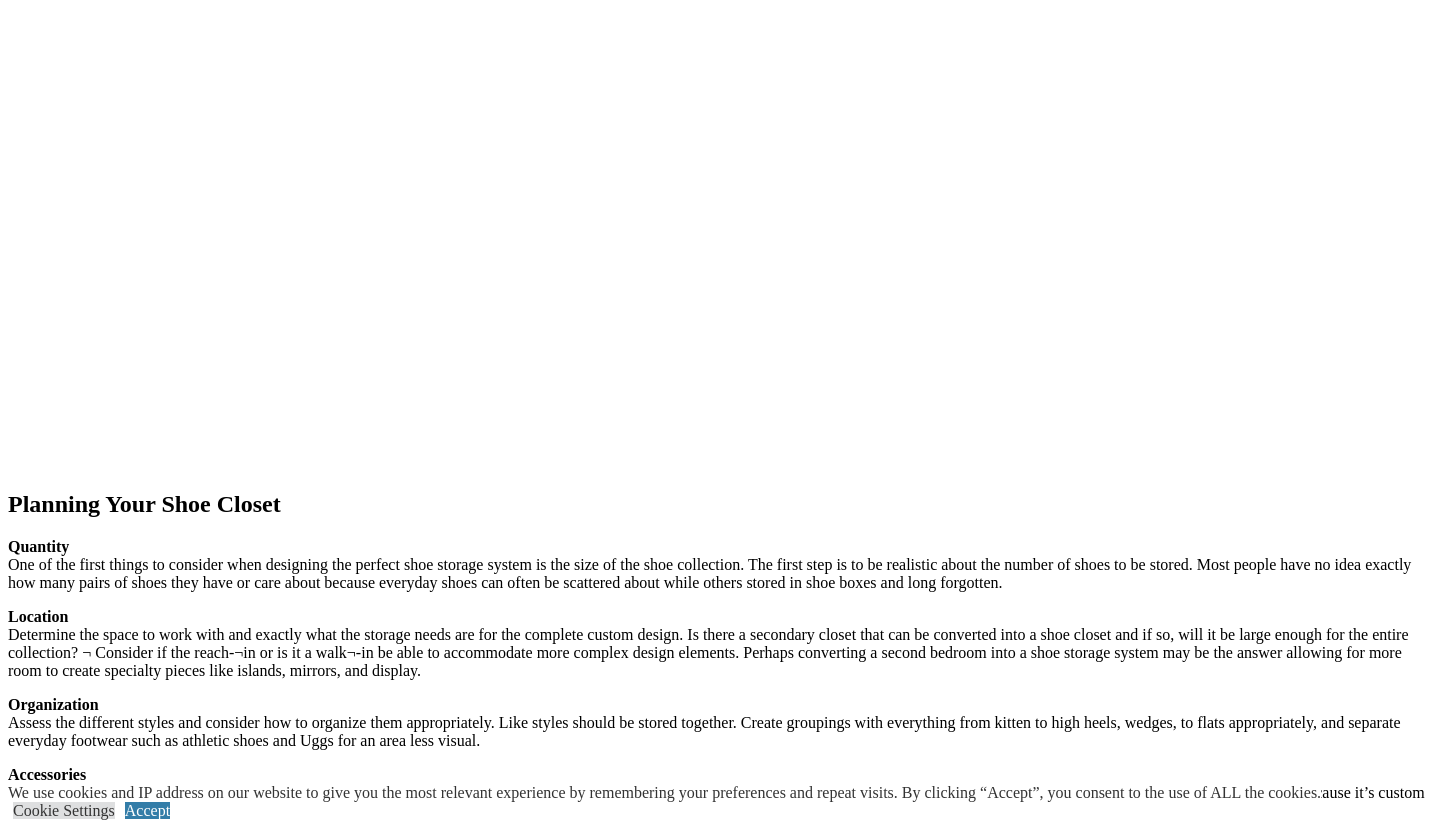 scroll, scrollTop: 2282, scrollLeft: 0, axis: vertical 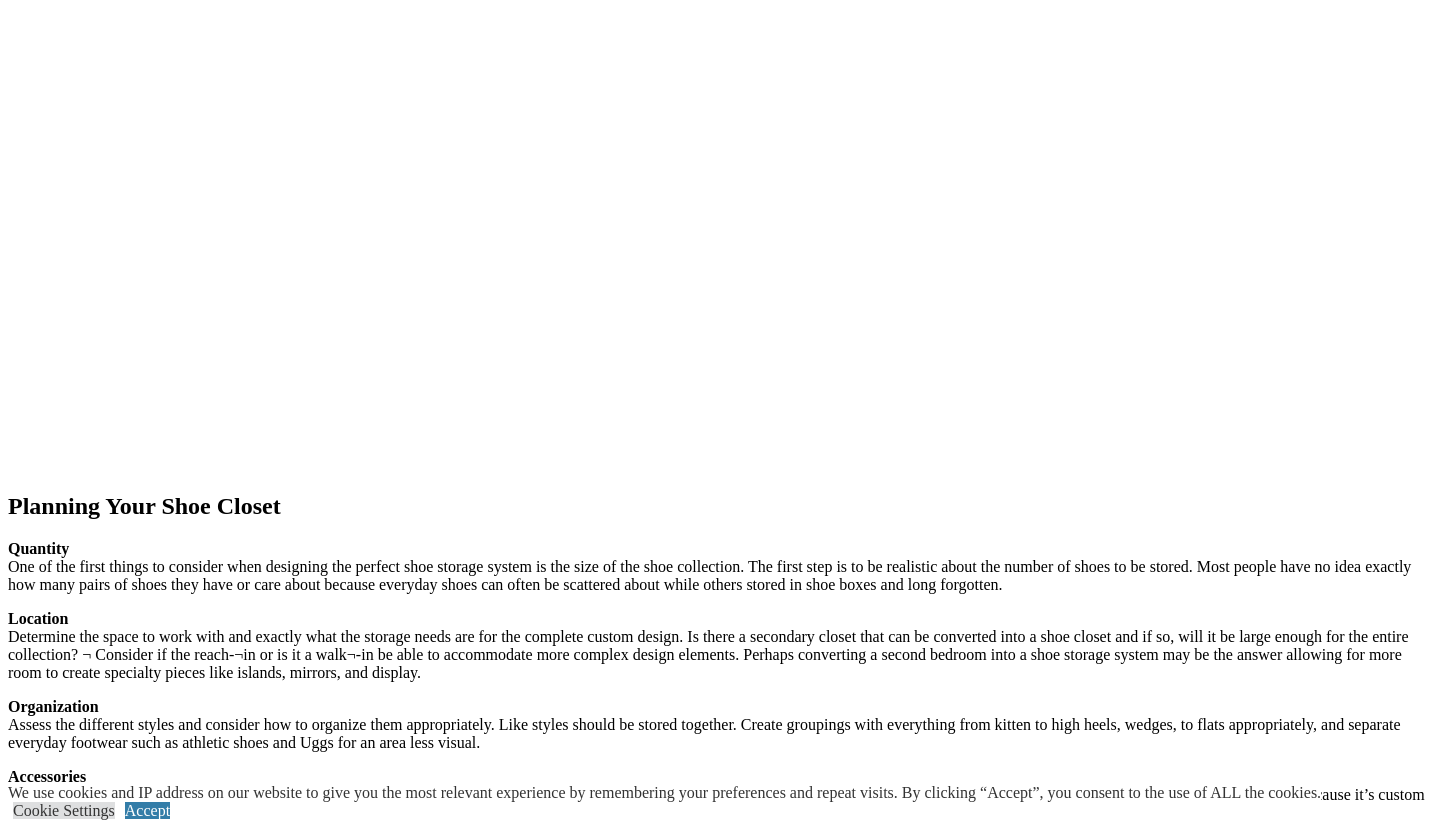 click on "prev" at bounding box center [720, 1438] 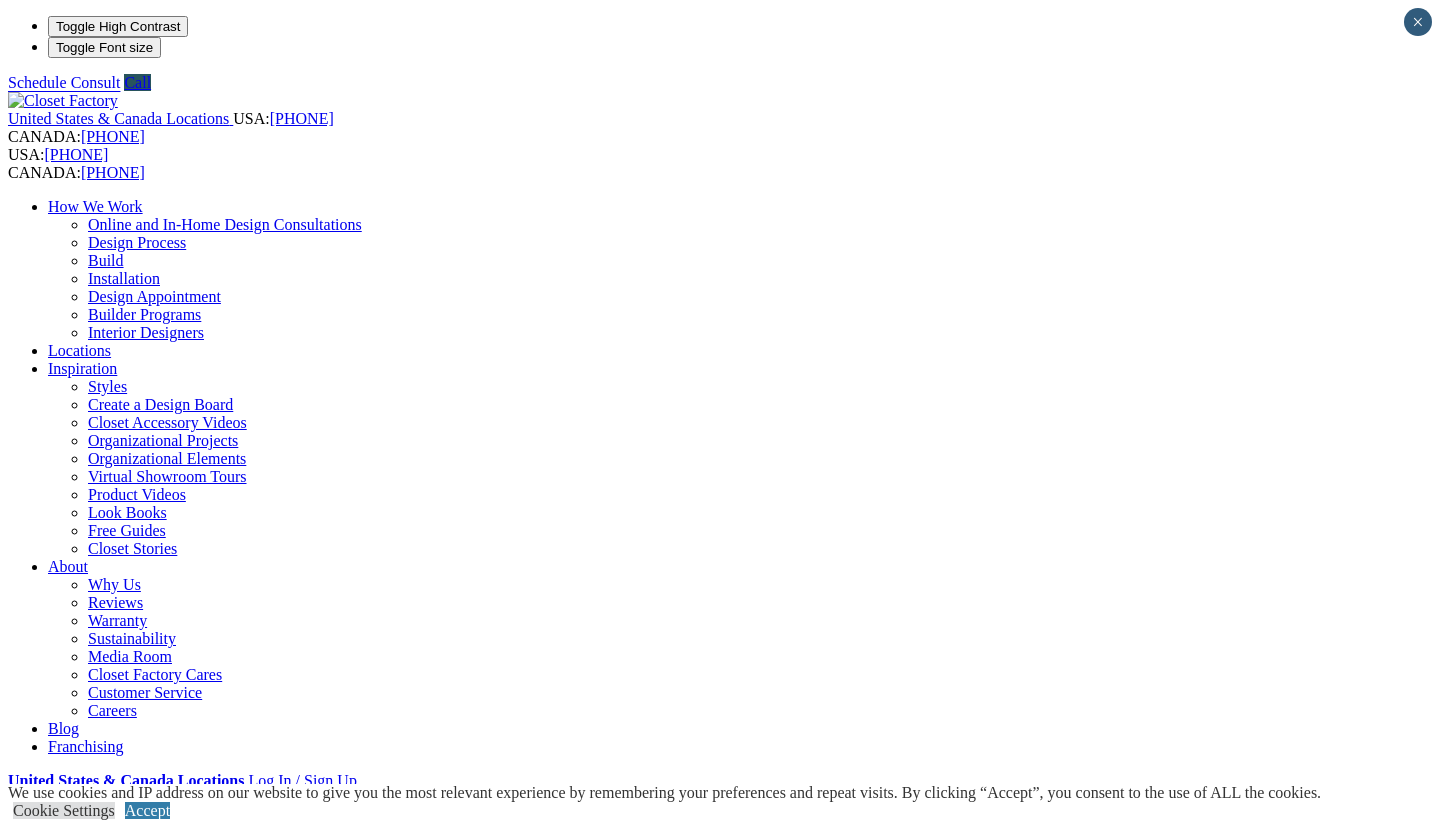 scroll, scrollTop: 0, scrollLeft: 0, axis: both 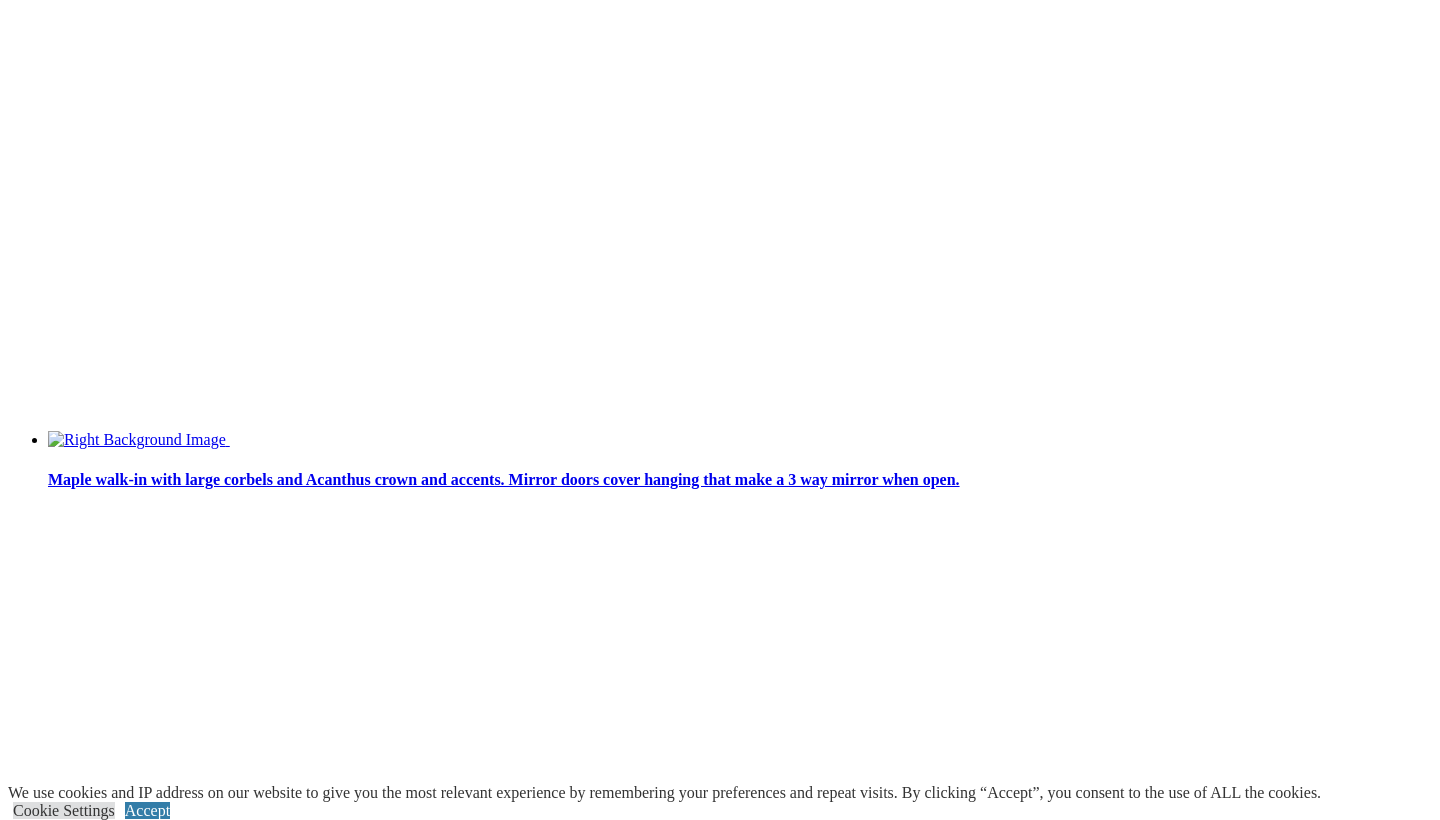 click at bounding box center (68, 2473) 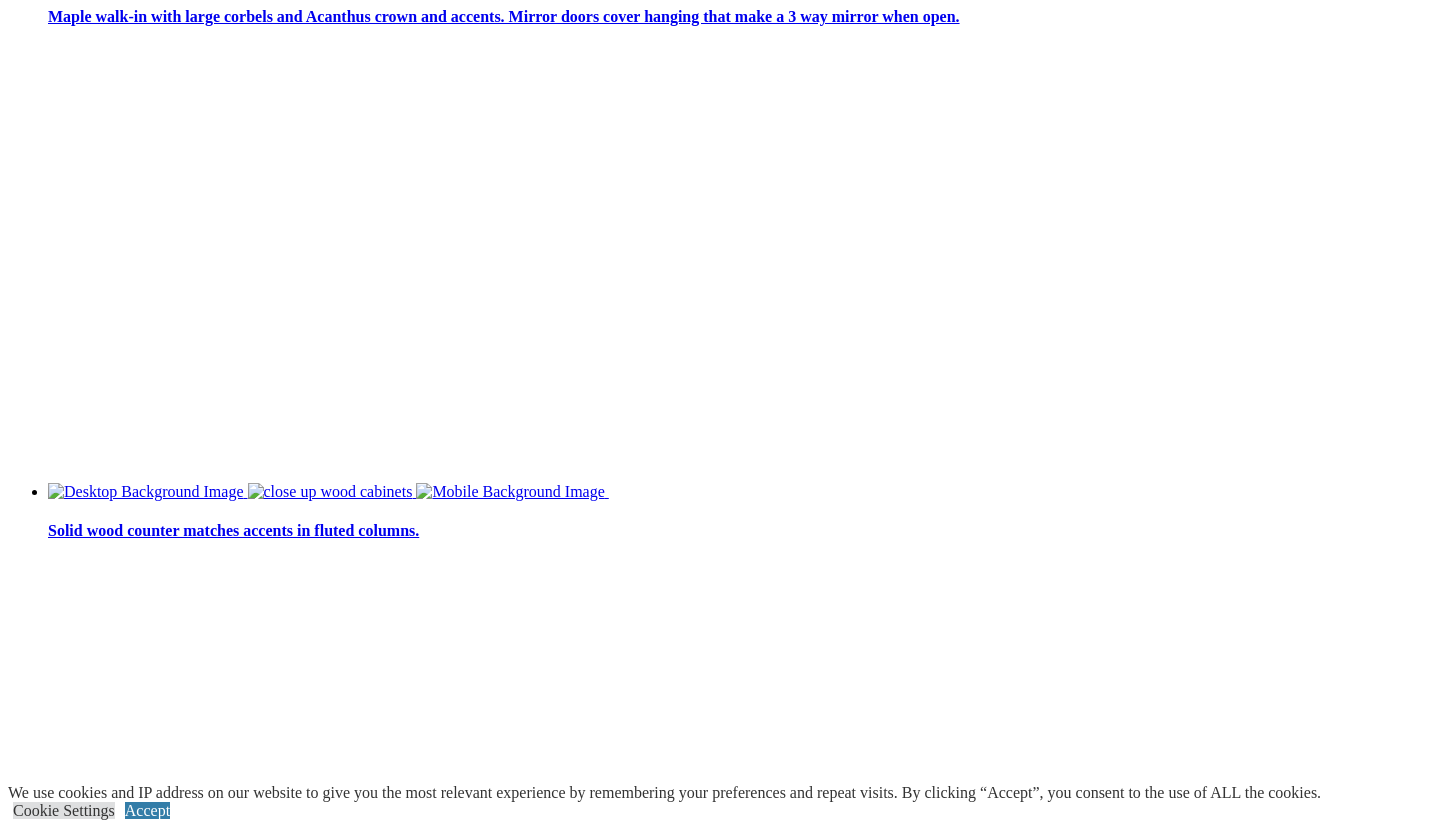 scroll, scrollTop: 3863, scrollLeft: 2, axis: both 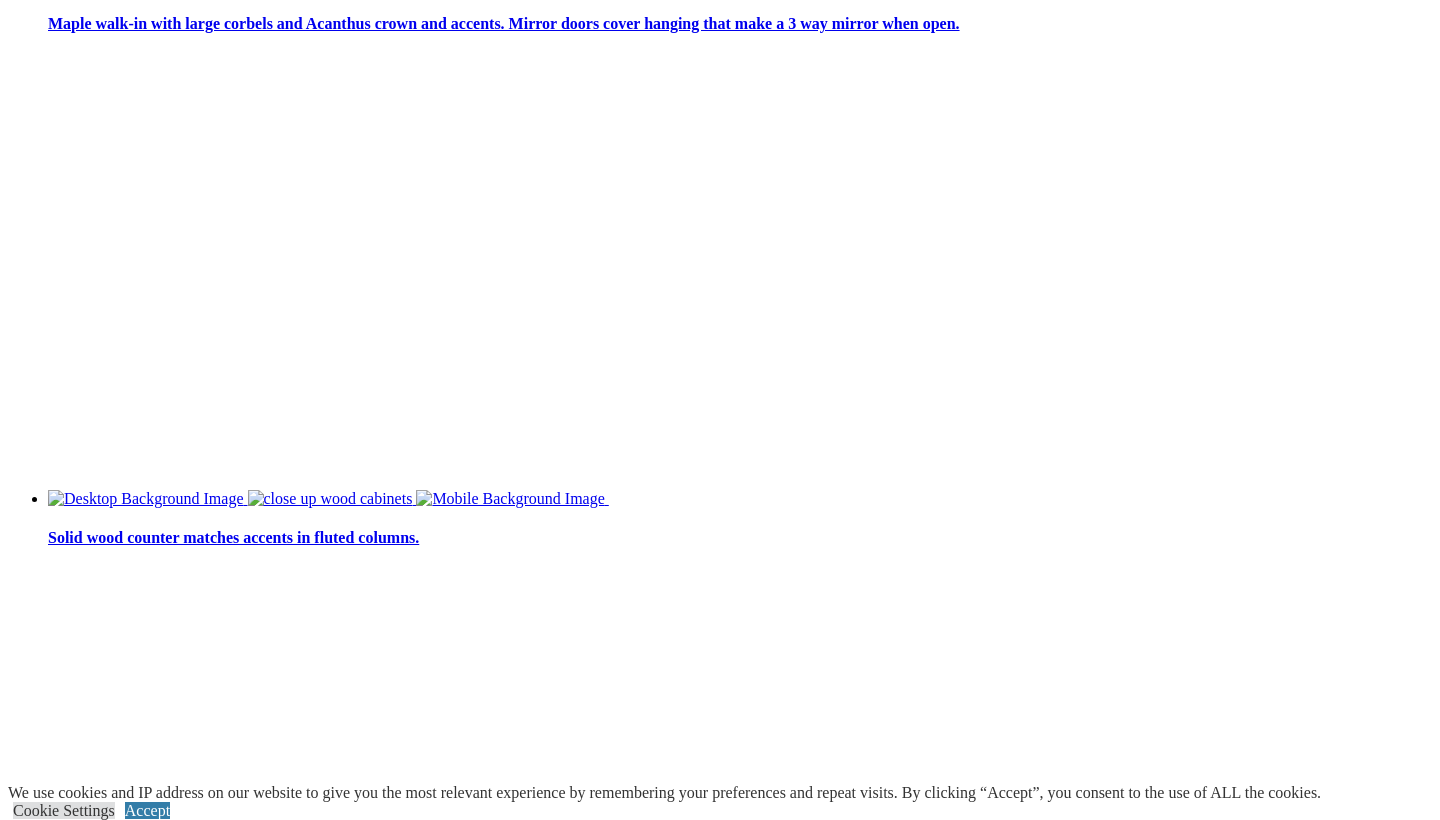 click at bounding box center [110, 2095] 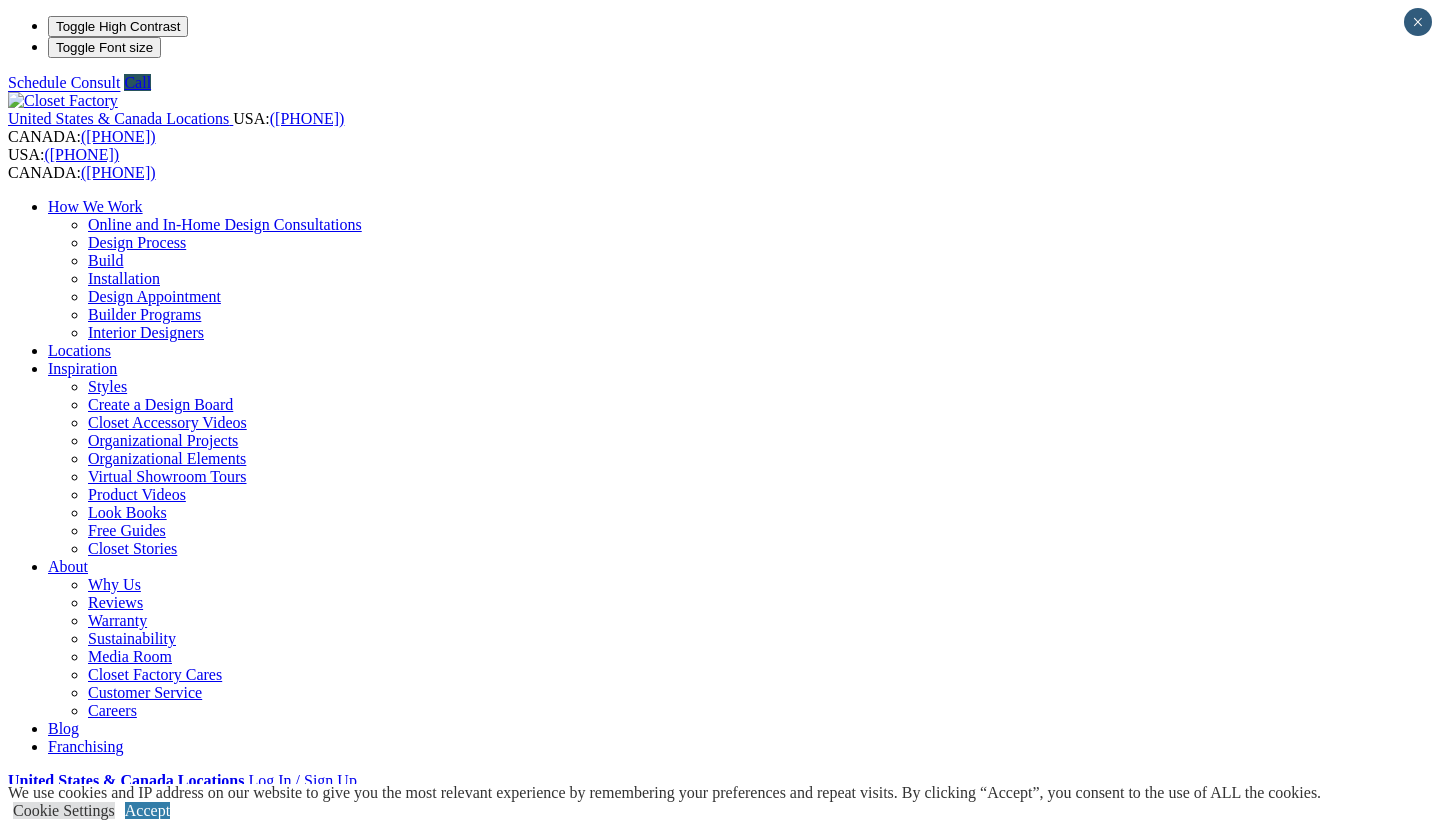 scroll, scrollTop: 0, scrollLeft: 0, axis: both 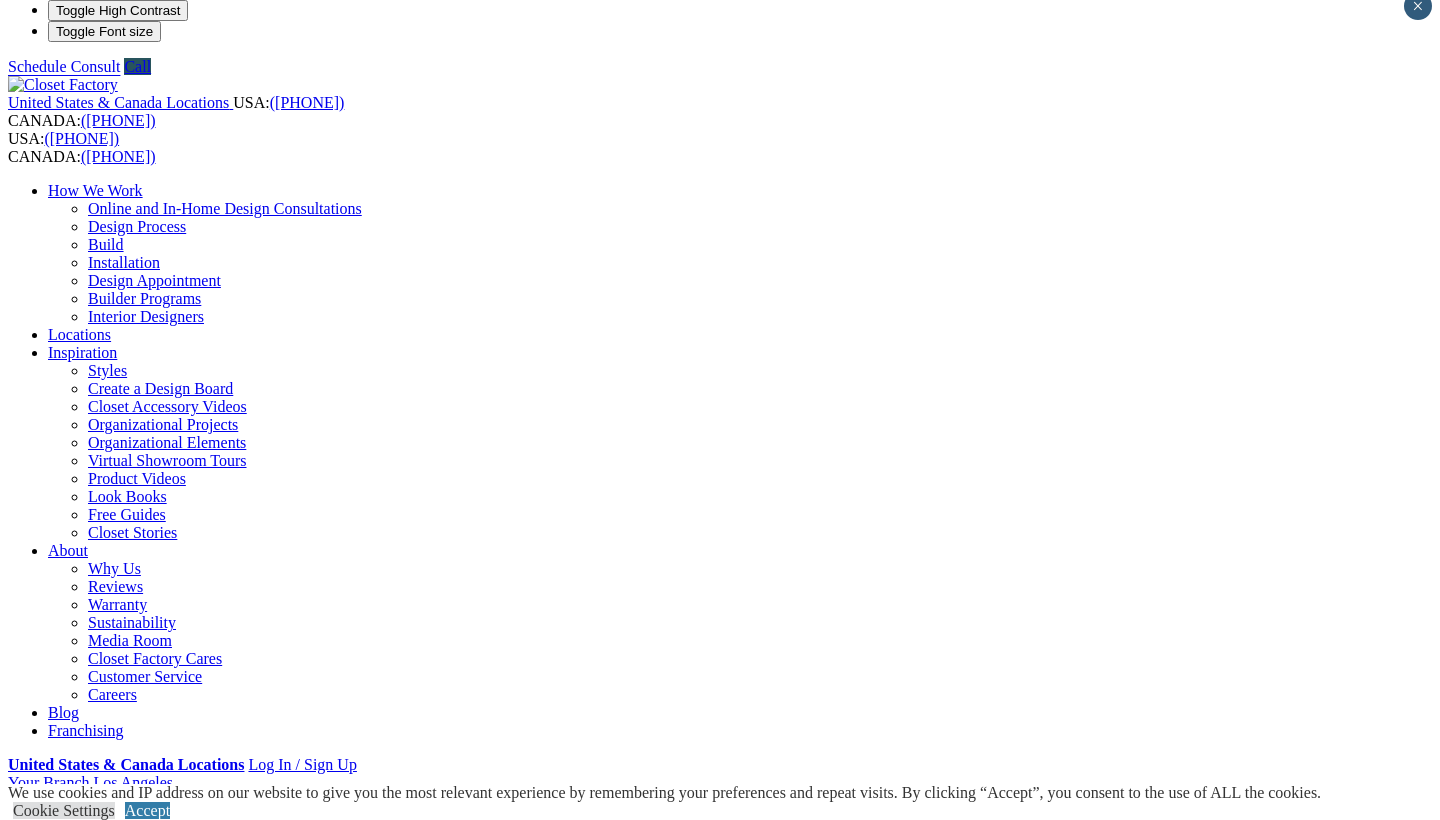 click on "Murphy Beds" at bounding box center (132, 1032) 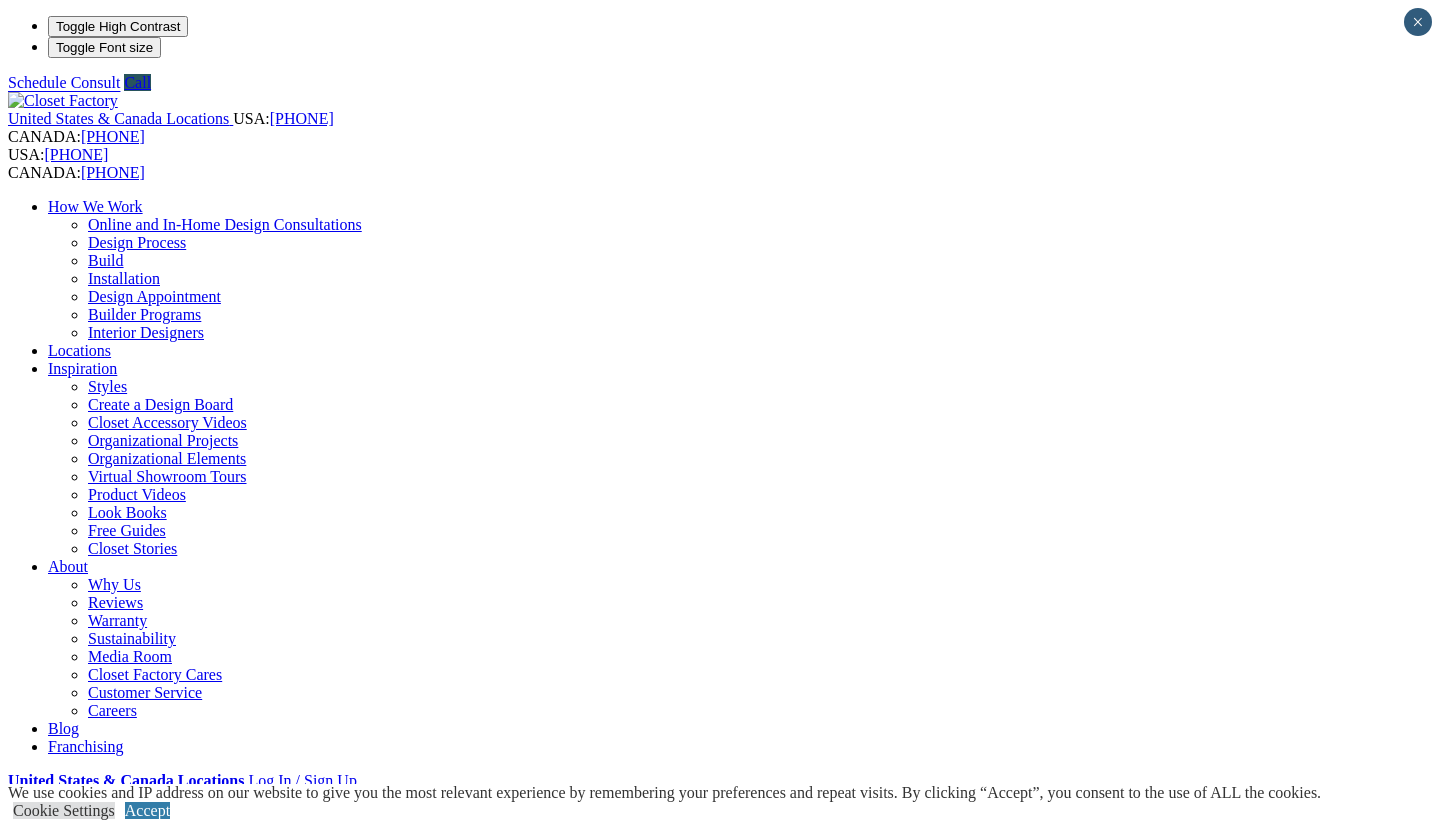 scroll, scrollTop: 0, scrollLeft: 0, axis: both 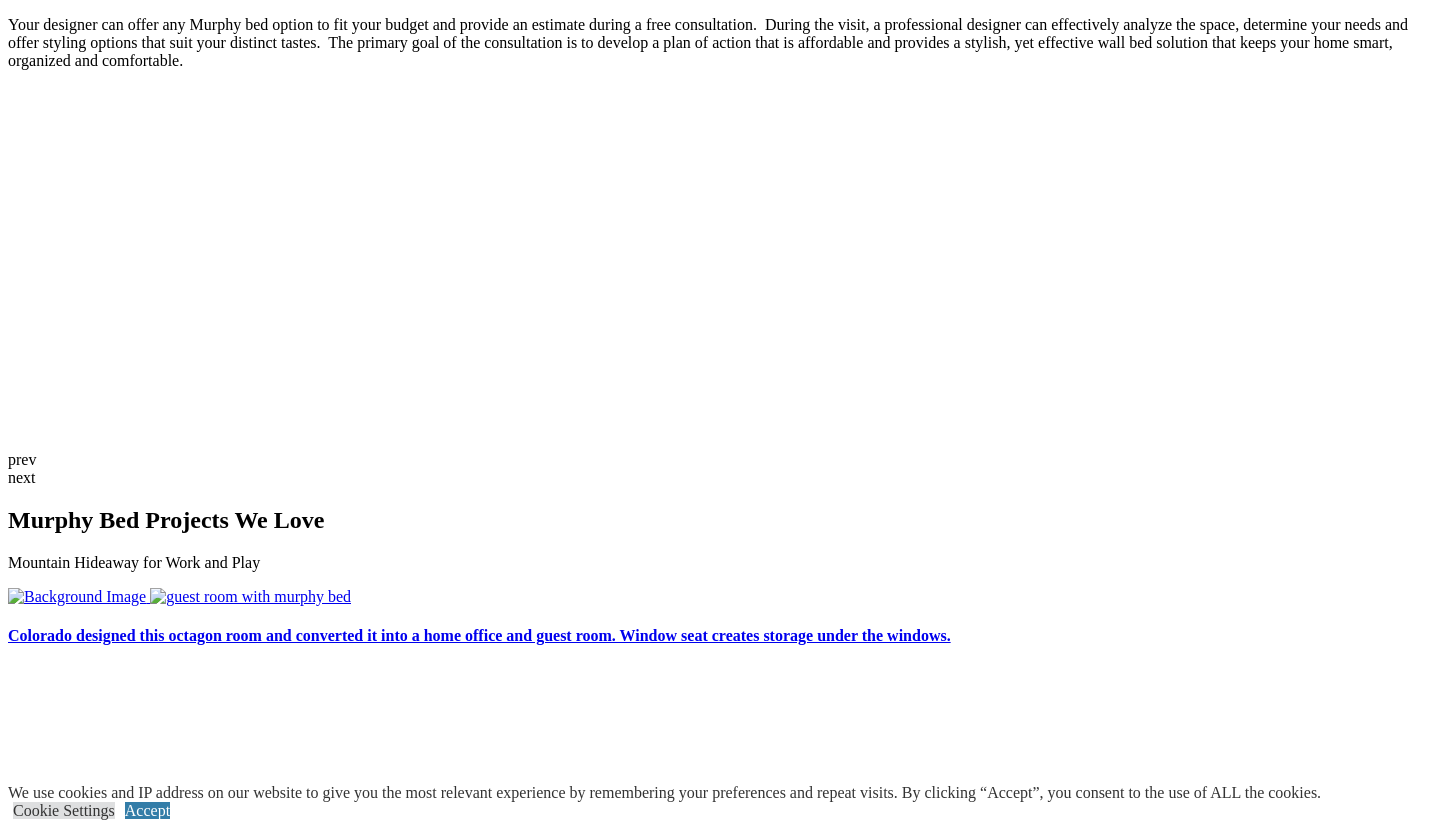 click on "Finesse Systems" at bounding box center [140, -2166] 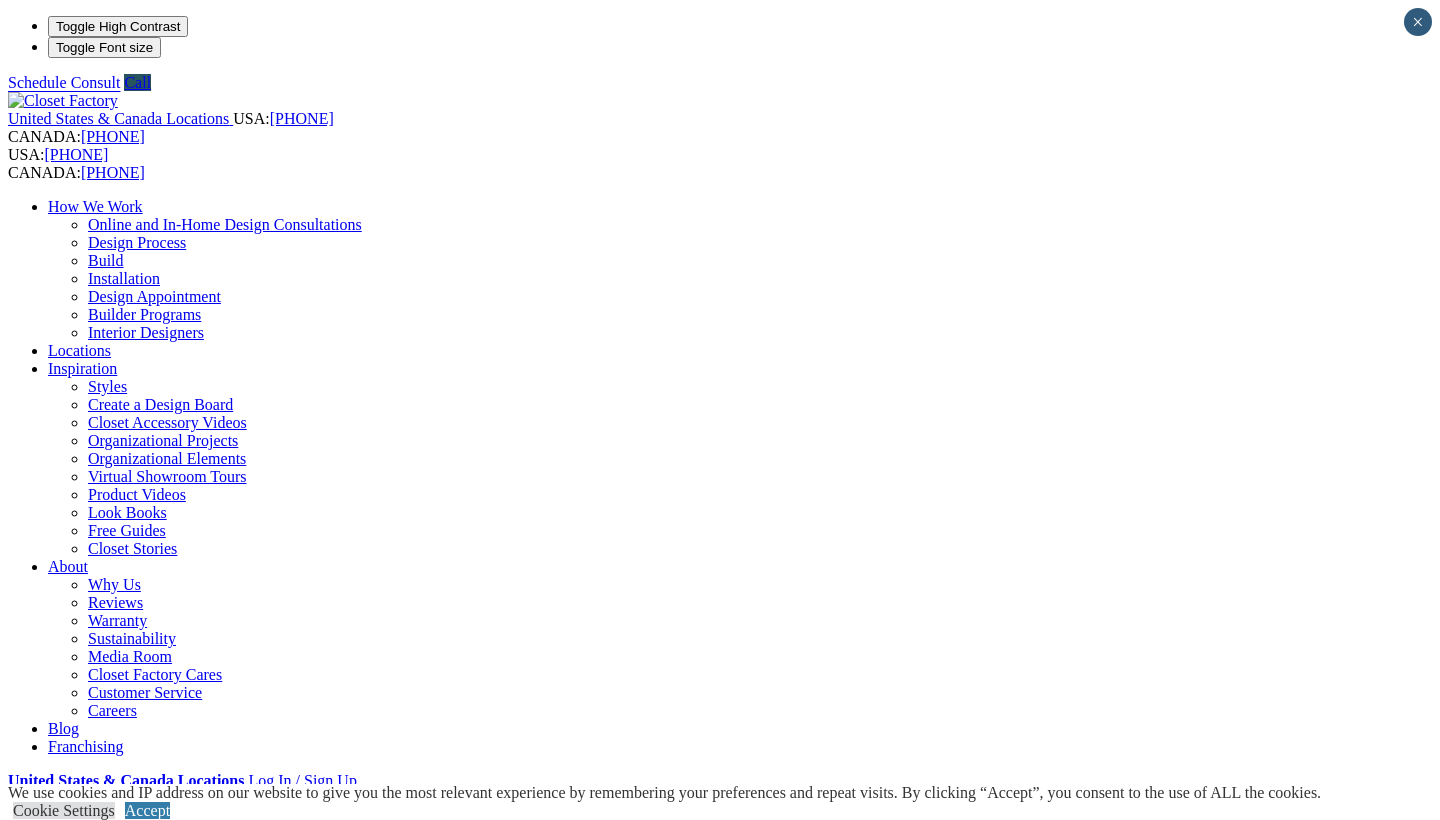 scroll, scrollTop: 0, scrollLeft: 0, axis: both 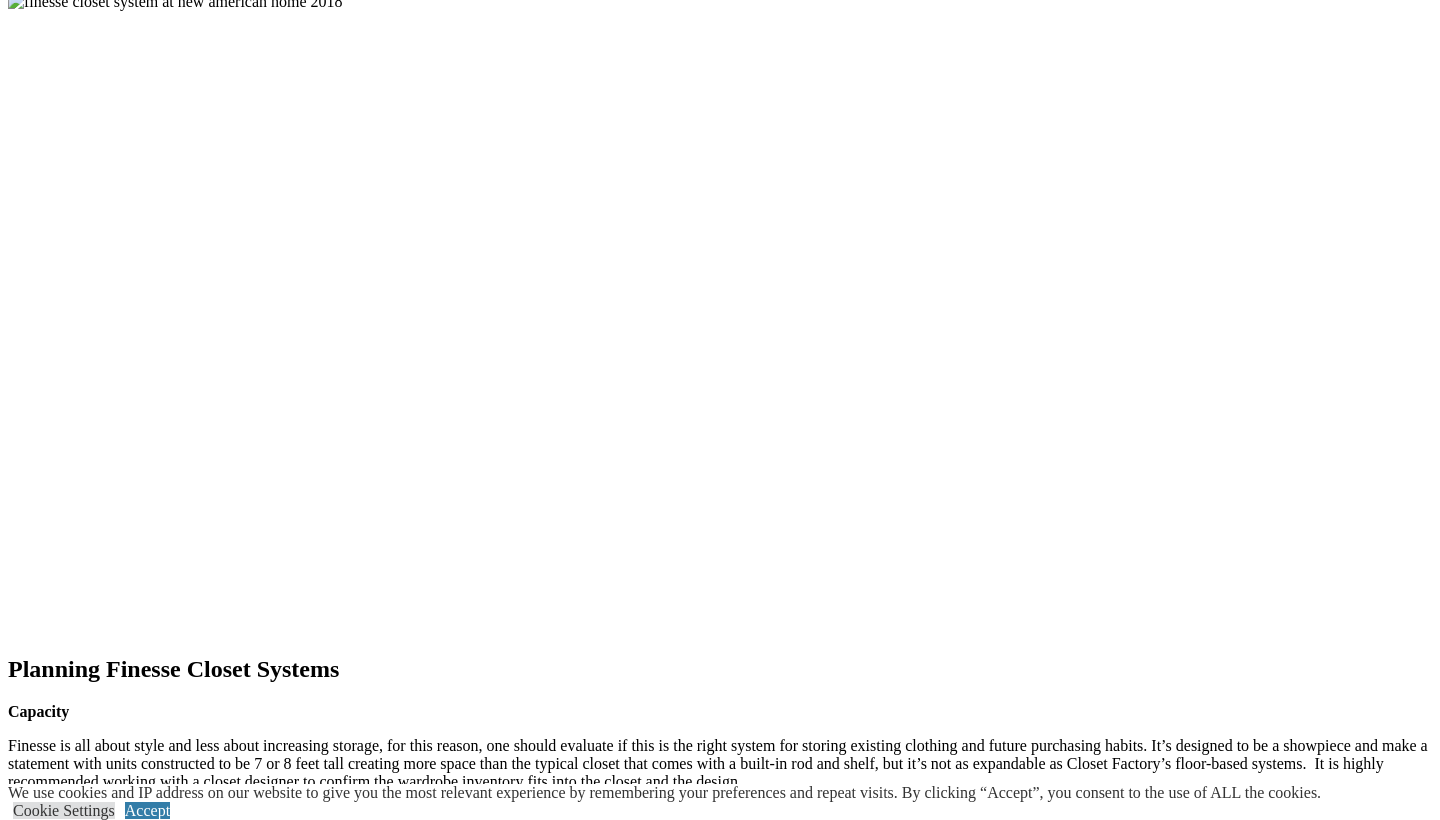 click on "prev" at bounding box center [720, 2069] 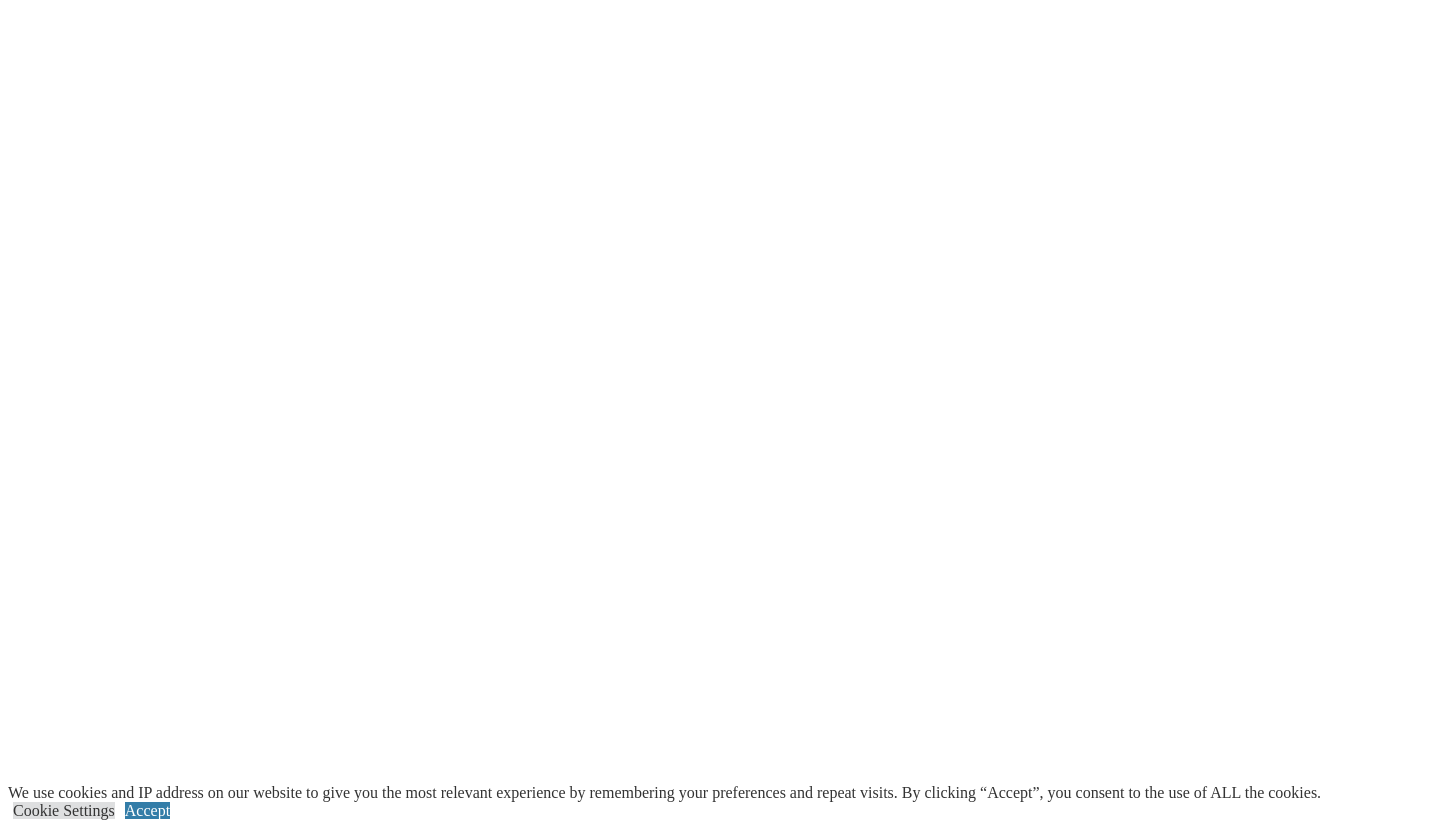 scroll, scrollTop: 3212, scrollLeft: 0, axis: vertical 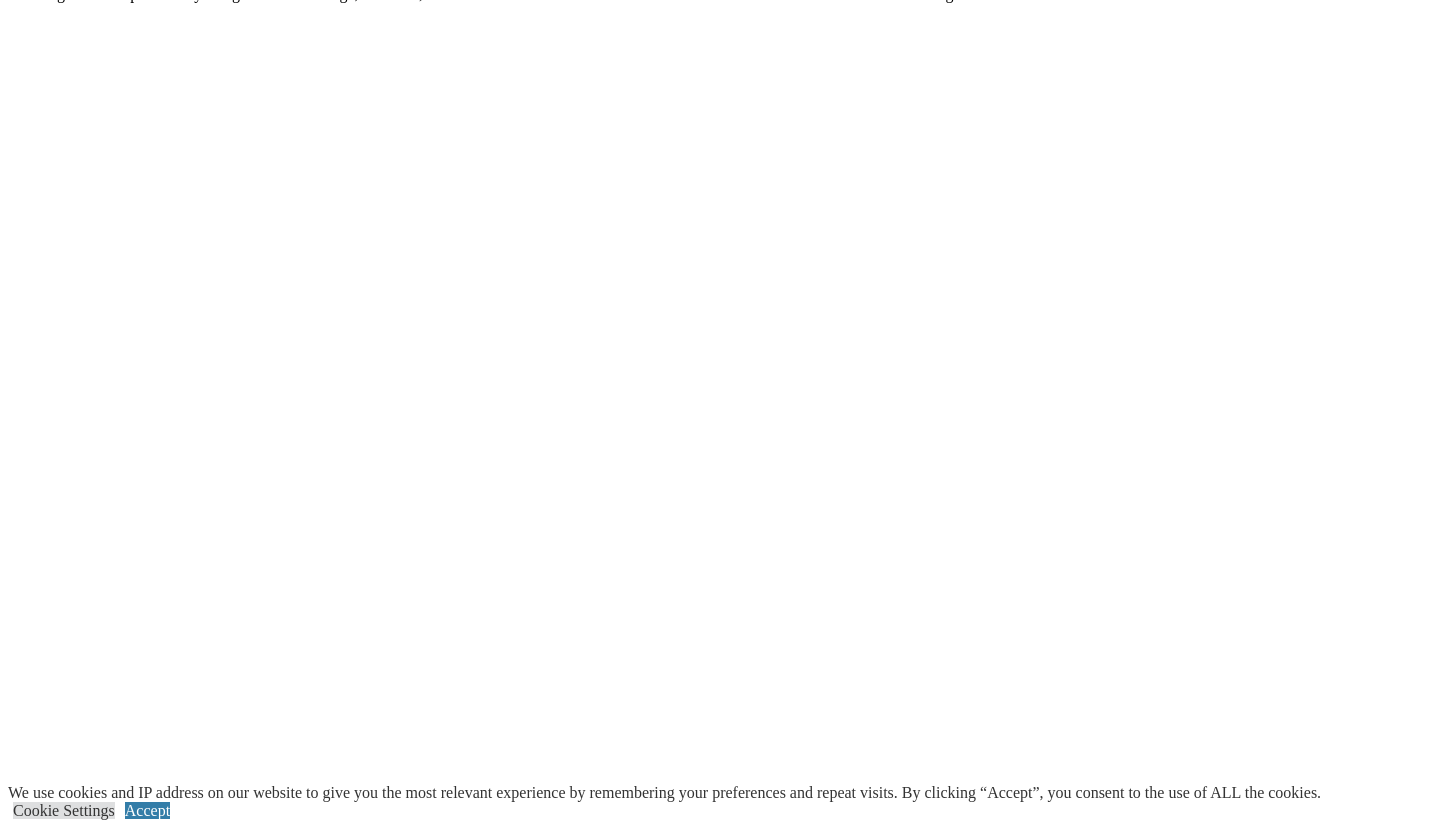 click at bounding box center (137, 3513) 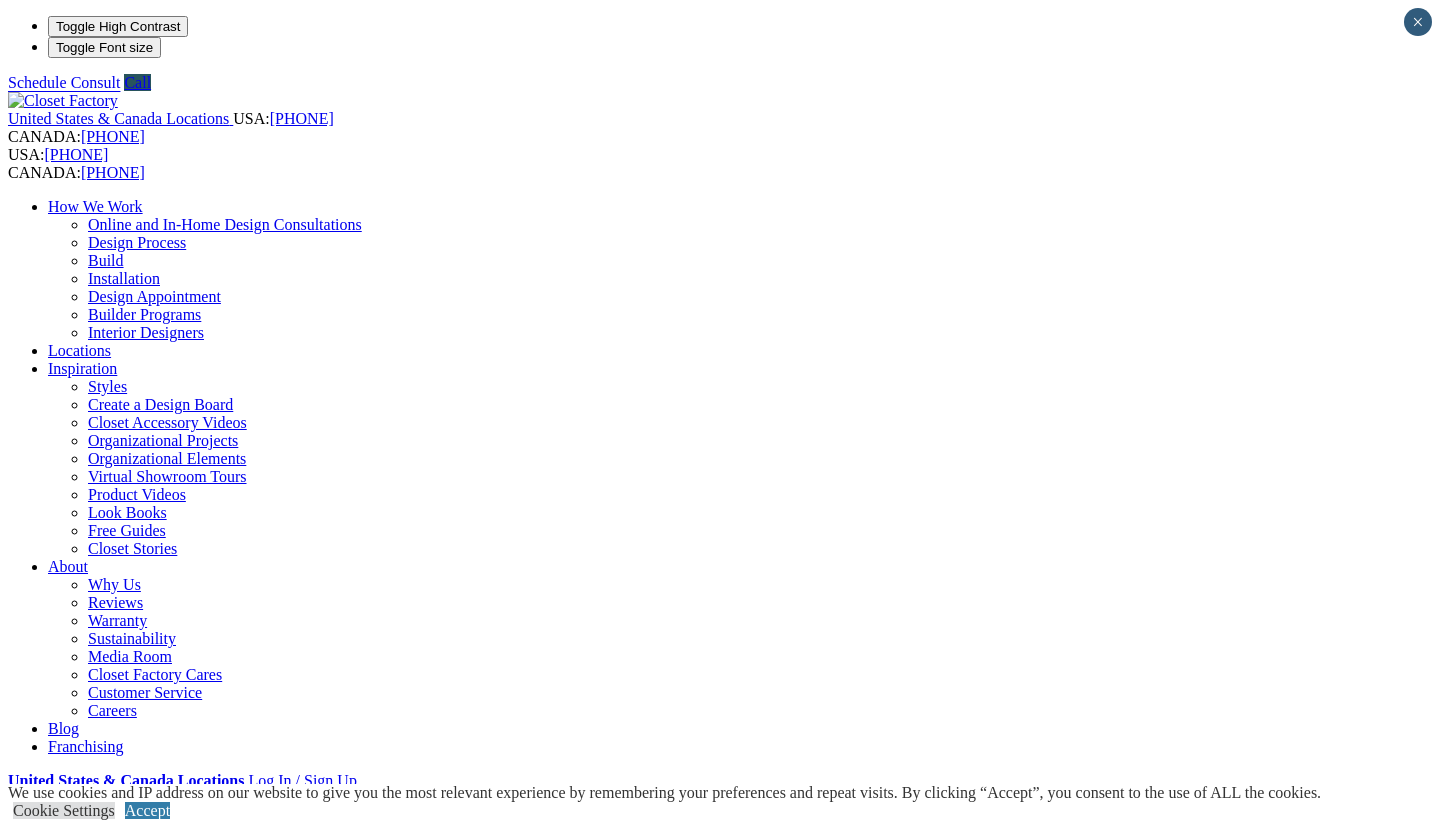 scroll, scrollTop: 0, scrollLeft: 0, axis: both 